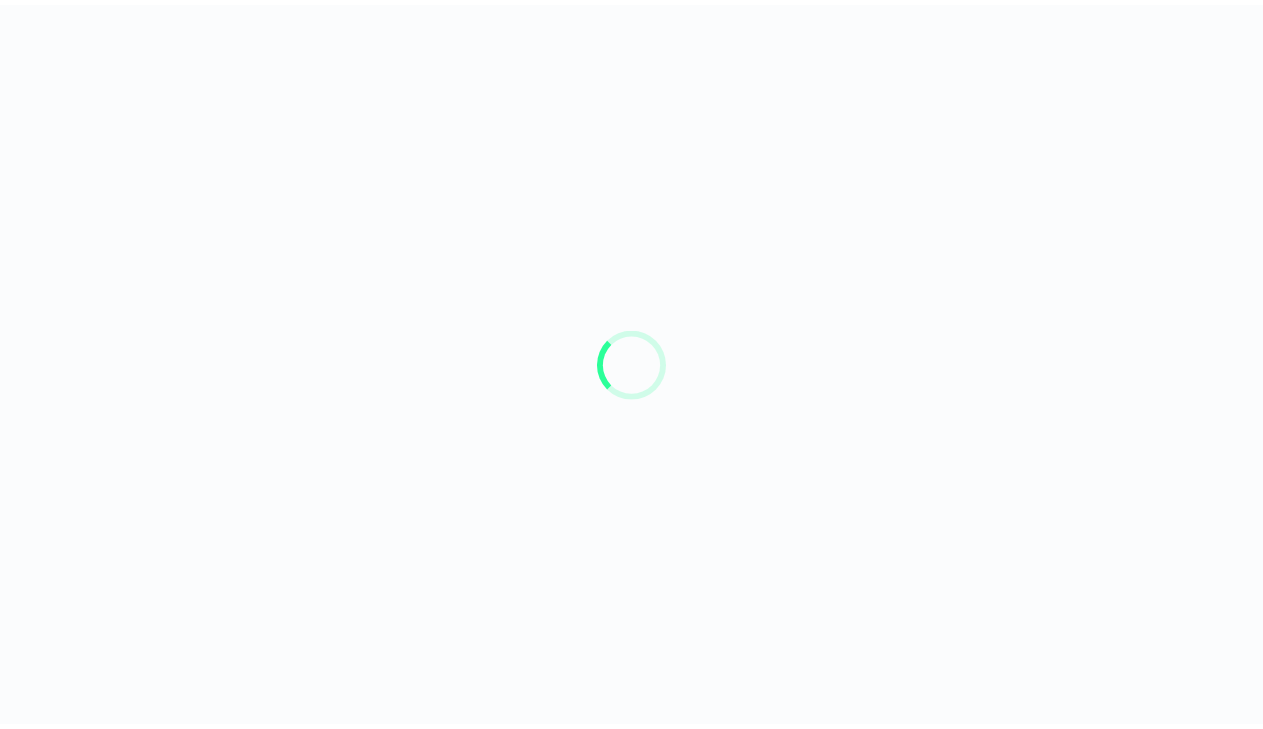 scroll, scrollTop: 0, scrollLeft: 0, axis: both 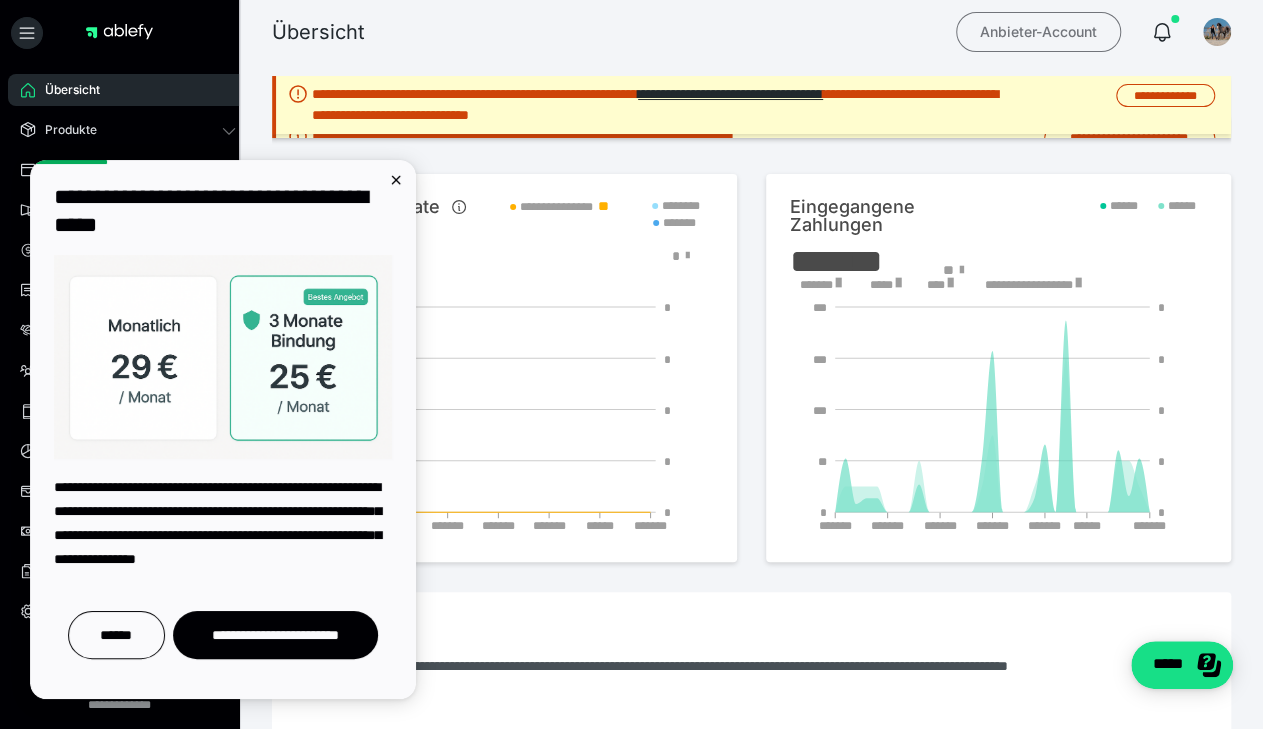 click on "Anbieter-Account" at bounding box center (1038, 32) 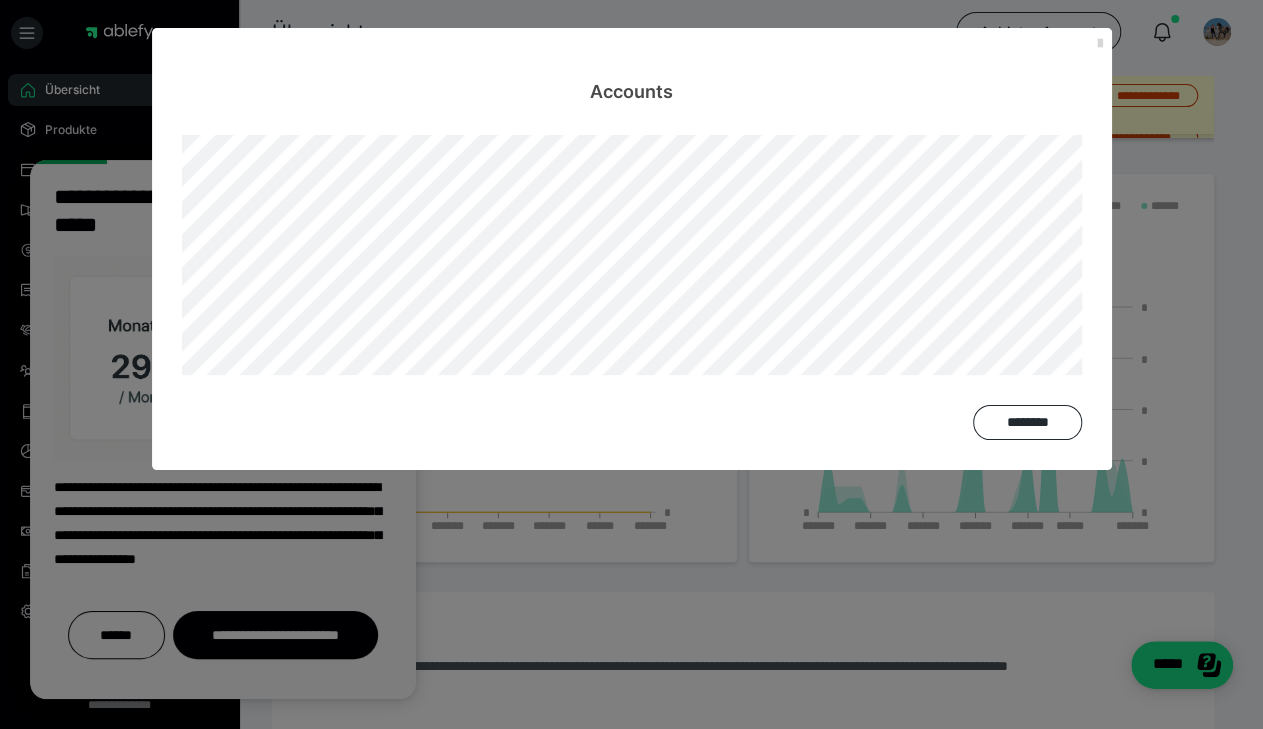 click at bounding box center (1100, 44) 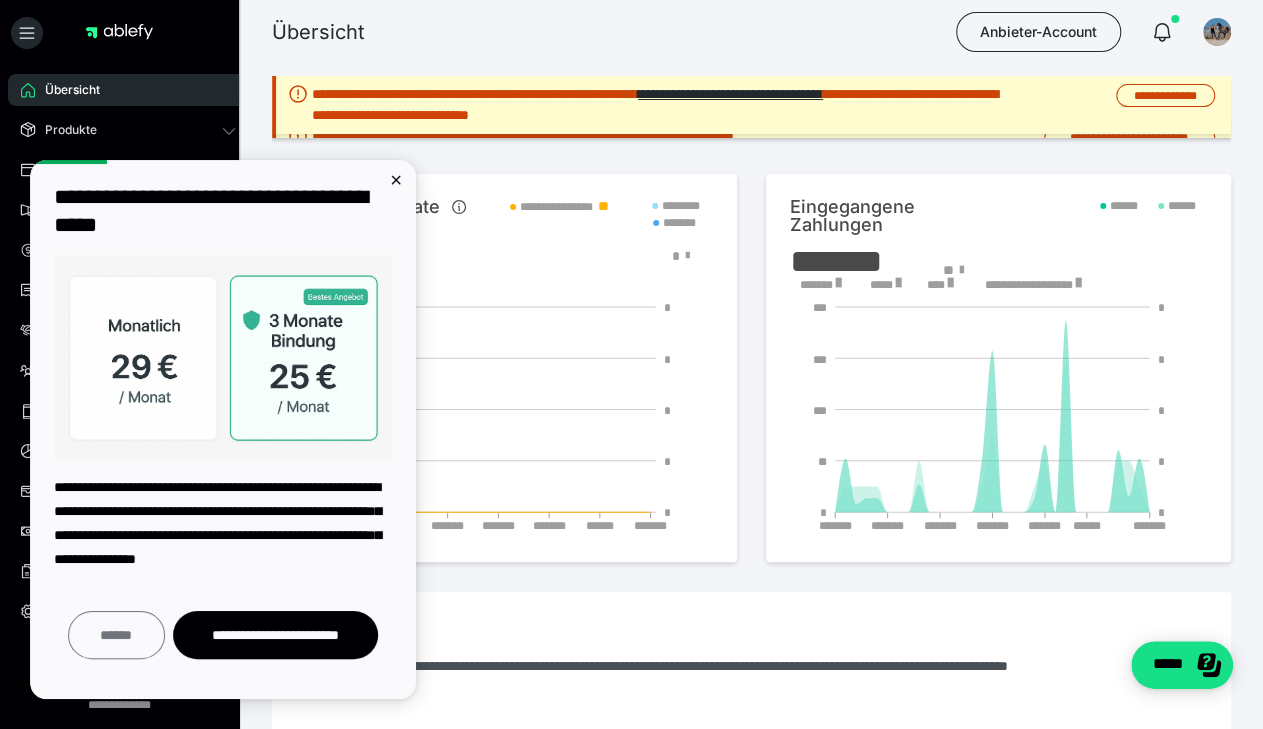 click on "******" at bounding box center (116, 635) 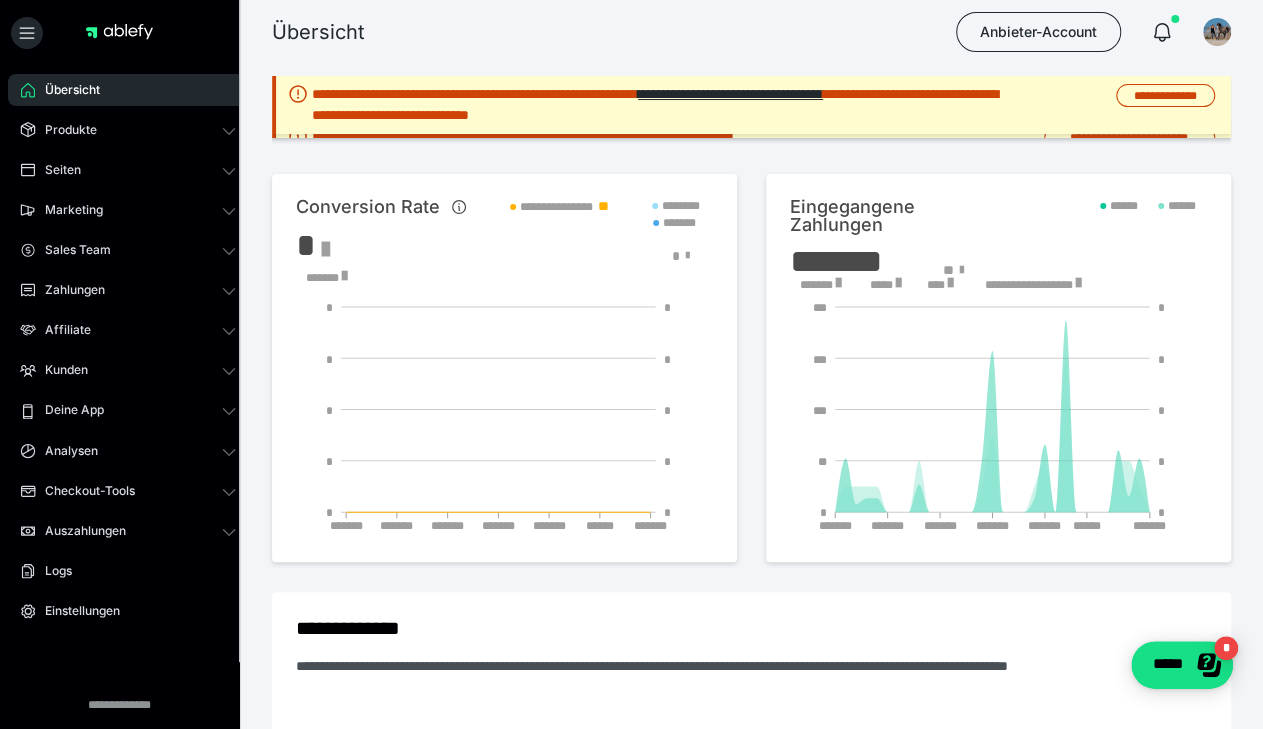 scroll, scrollTop: 0, scrollLeft: 0, axis: both 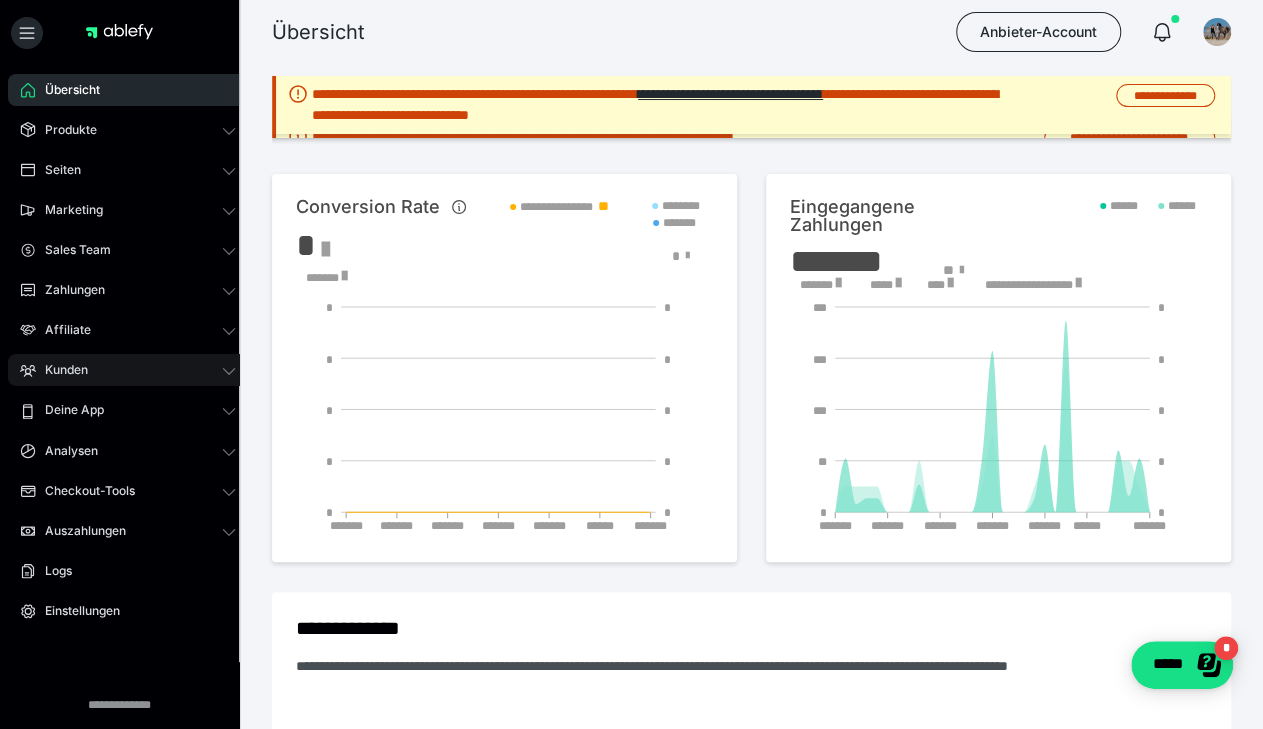click on "Kunden" at bounding box center (128, 370) 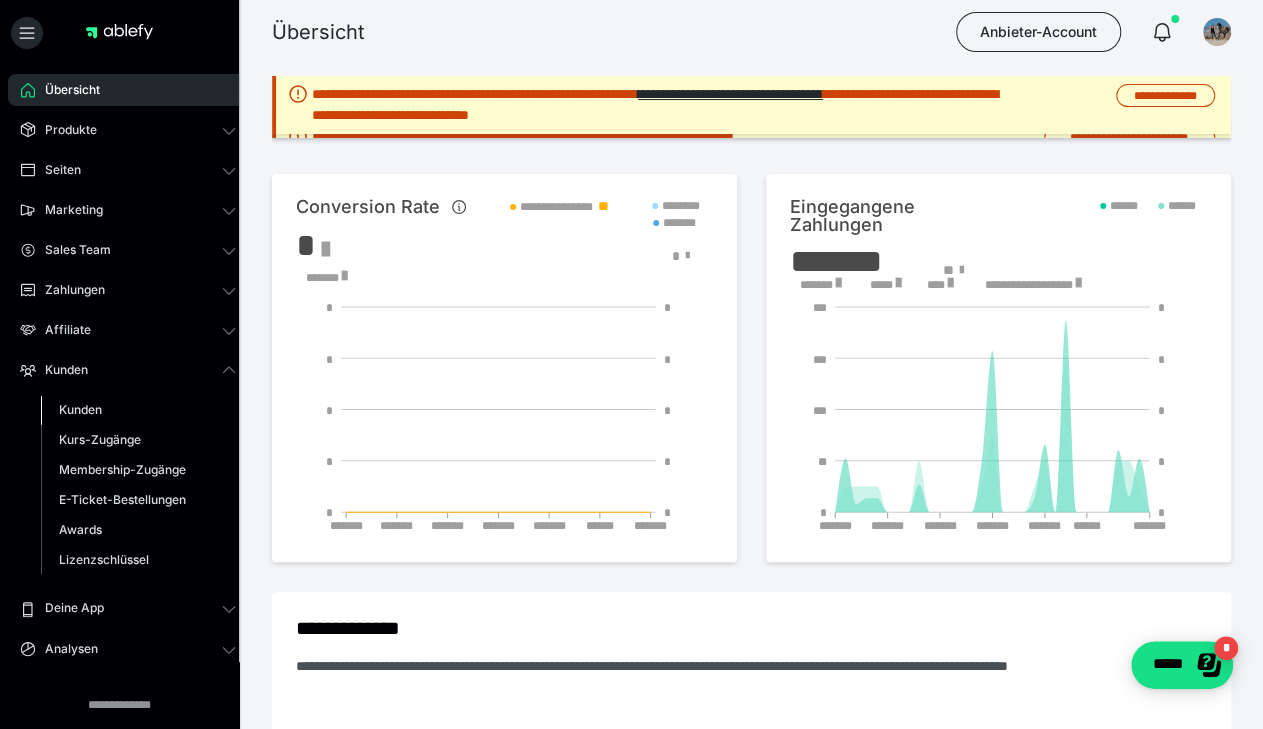 click on "Kunden" at bounding box center [138, 410] 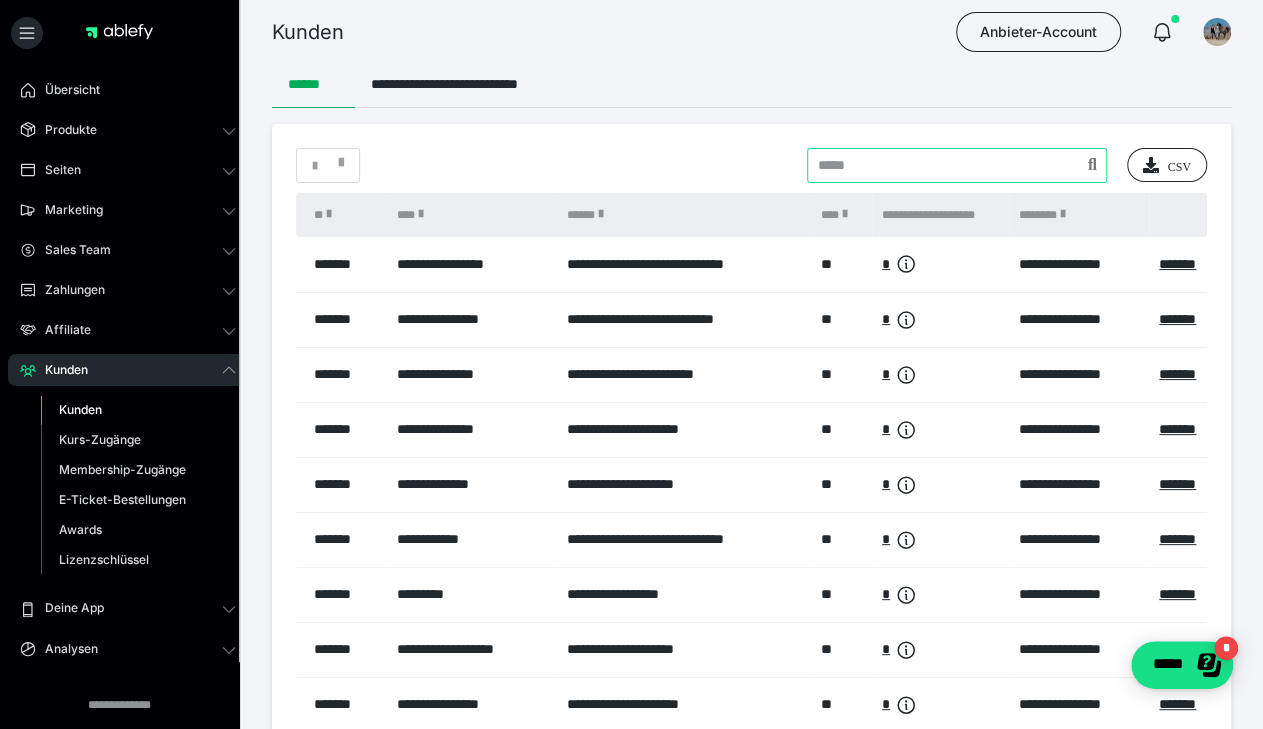 click at bounding box center [957, 165] 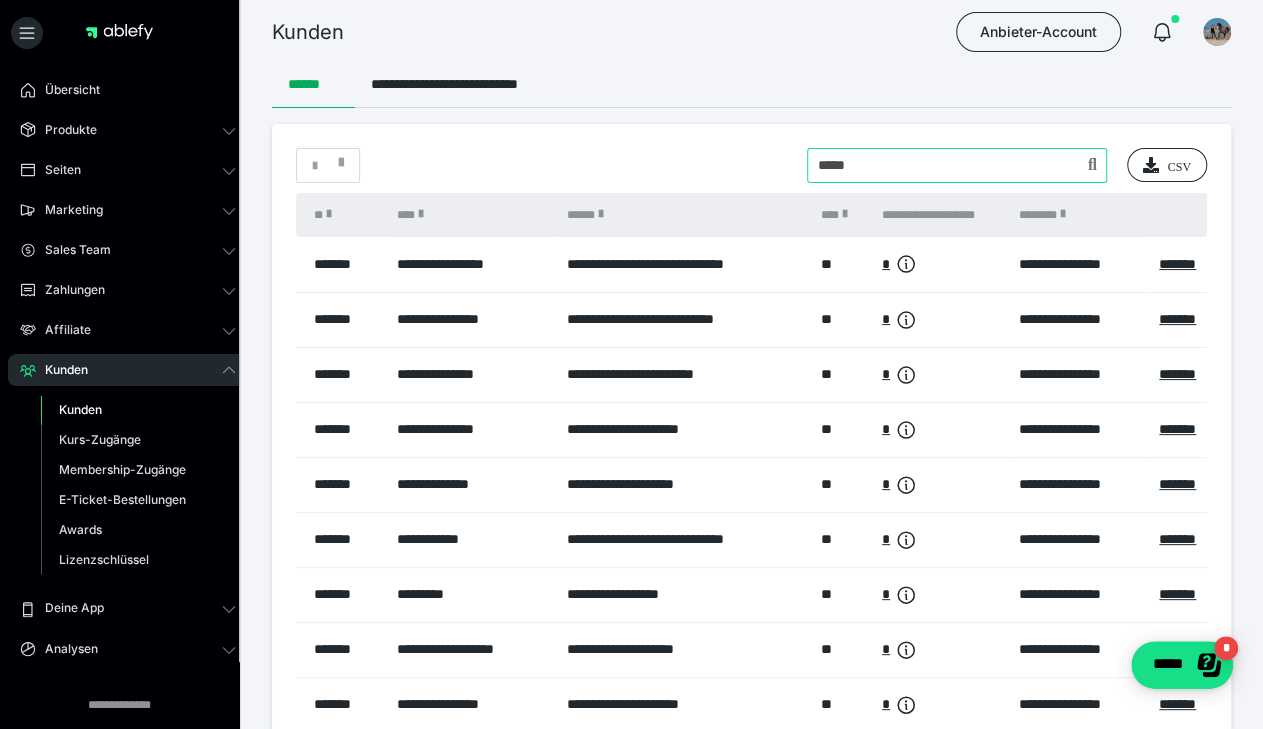 type on "*****" 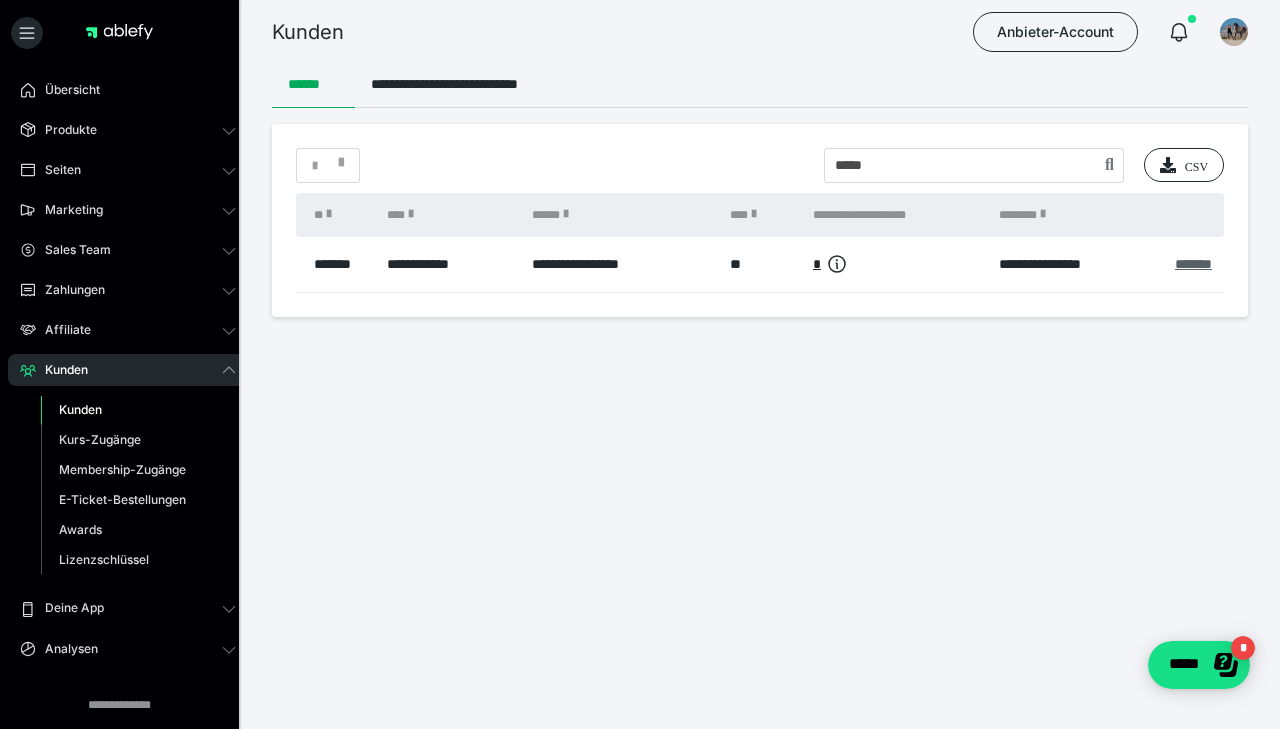 click on "*******" at bounding box center (1193, 264) 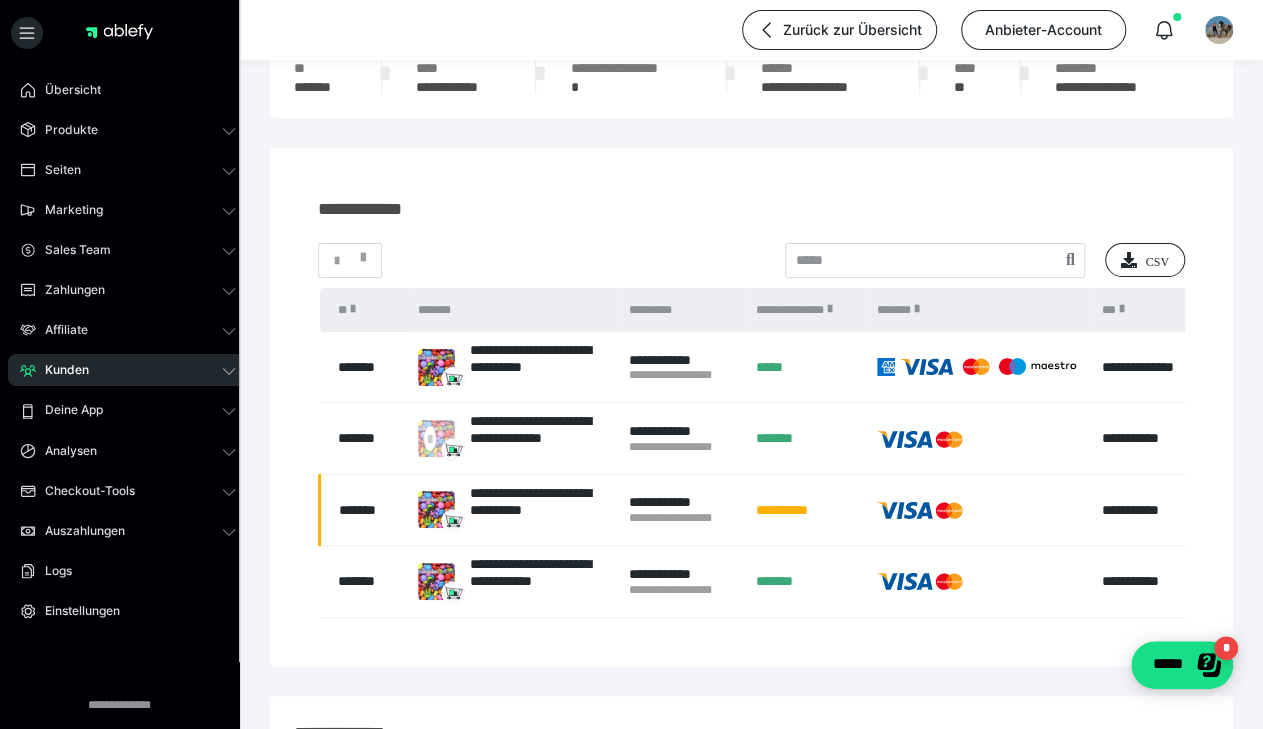 scroll, scrollTop: 101, scrollLeft: 0, axis: vertical 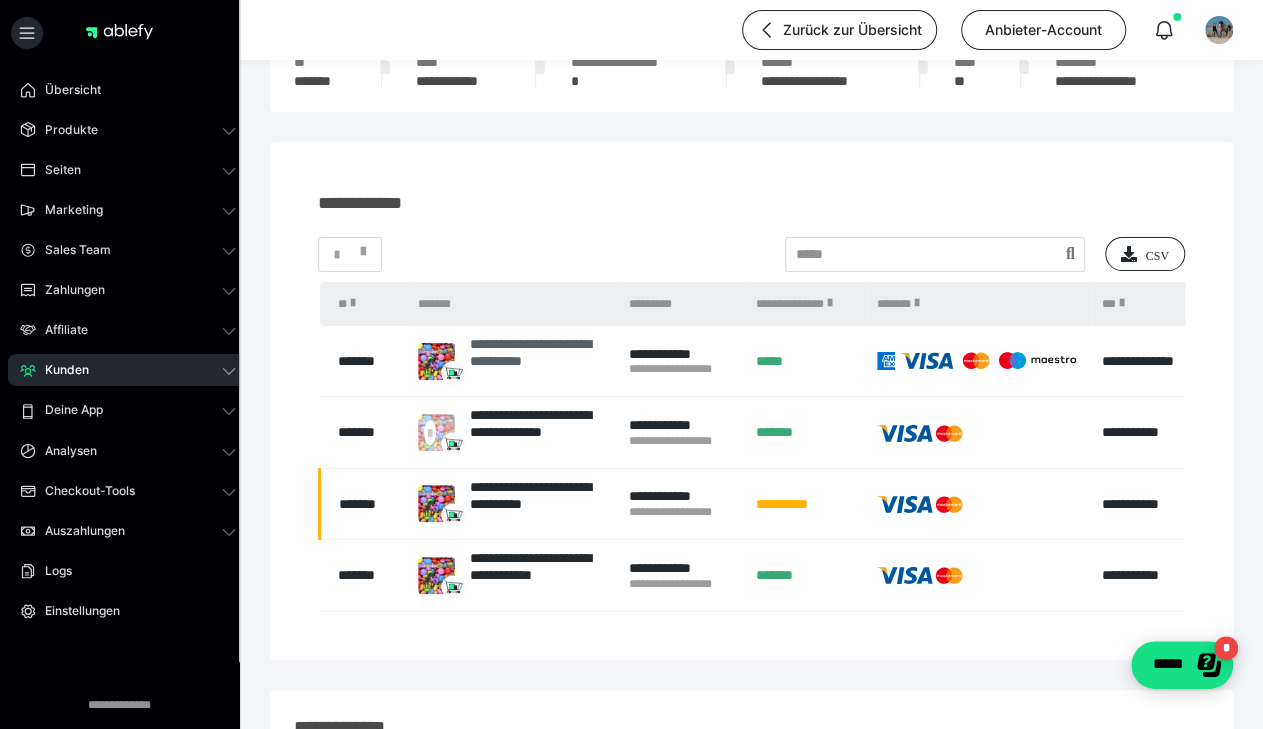 click on "**********" at bounding box center (539, 361) 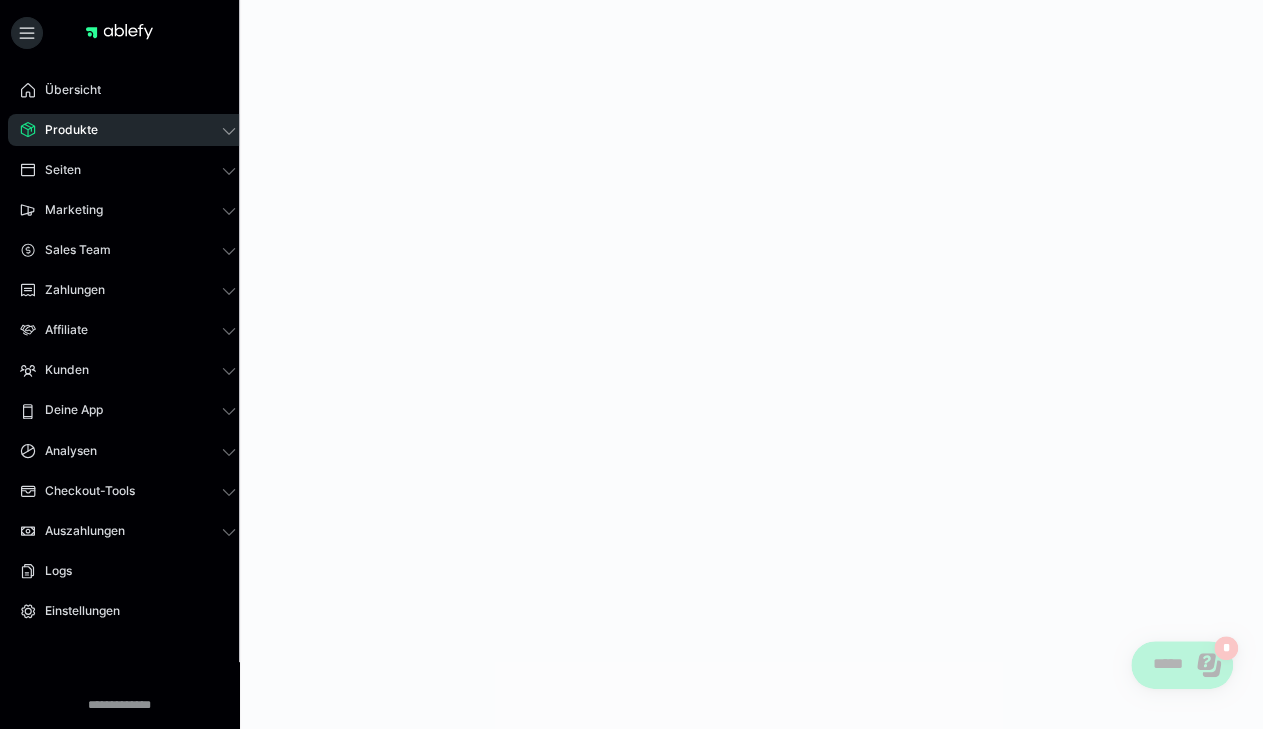 scroll, scrollTop: 0, scrollLeft: 0, axis: both 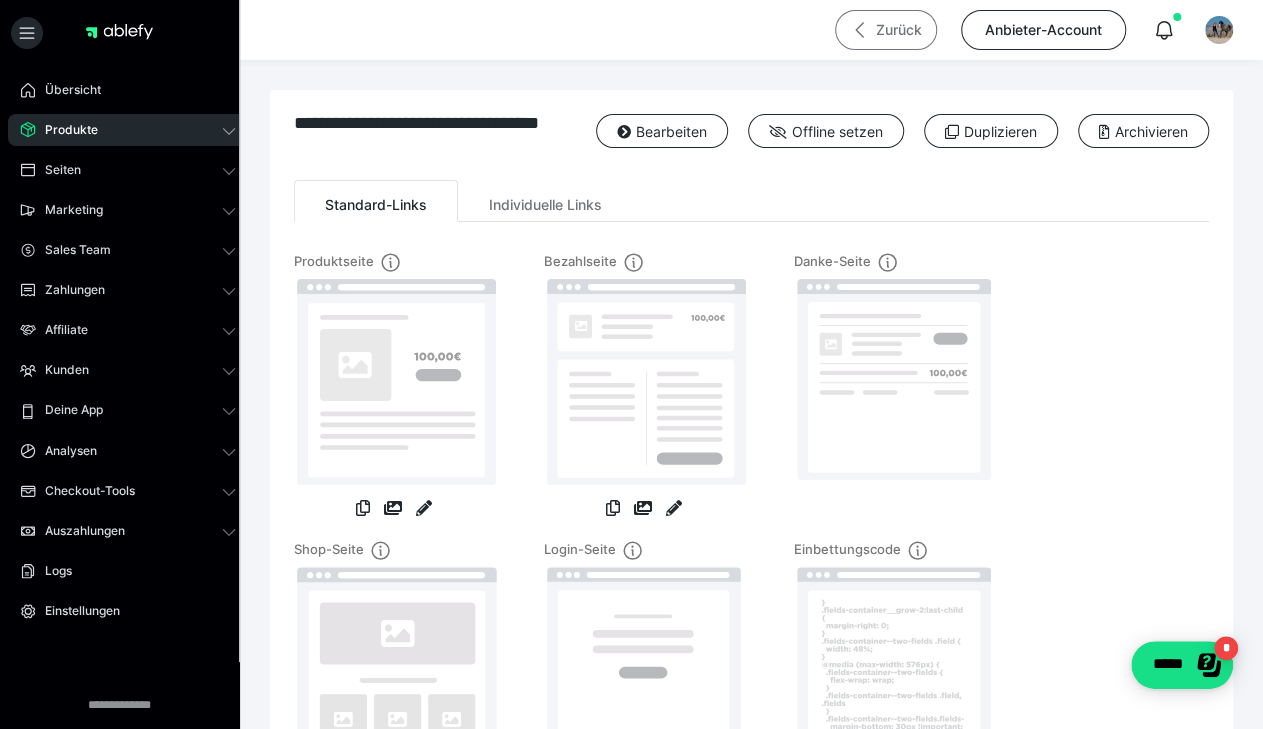 click on "Zurück" at bounding box center [886, 30] 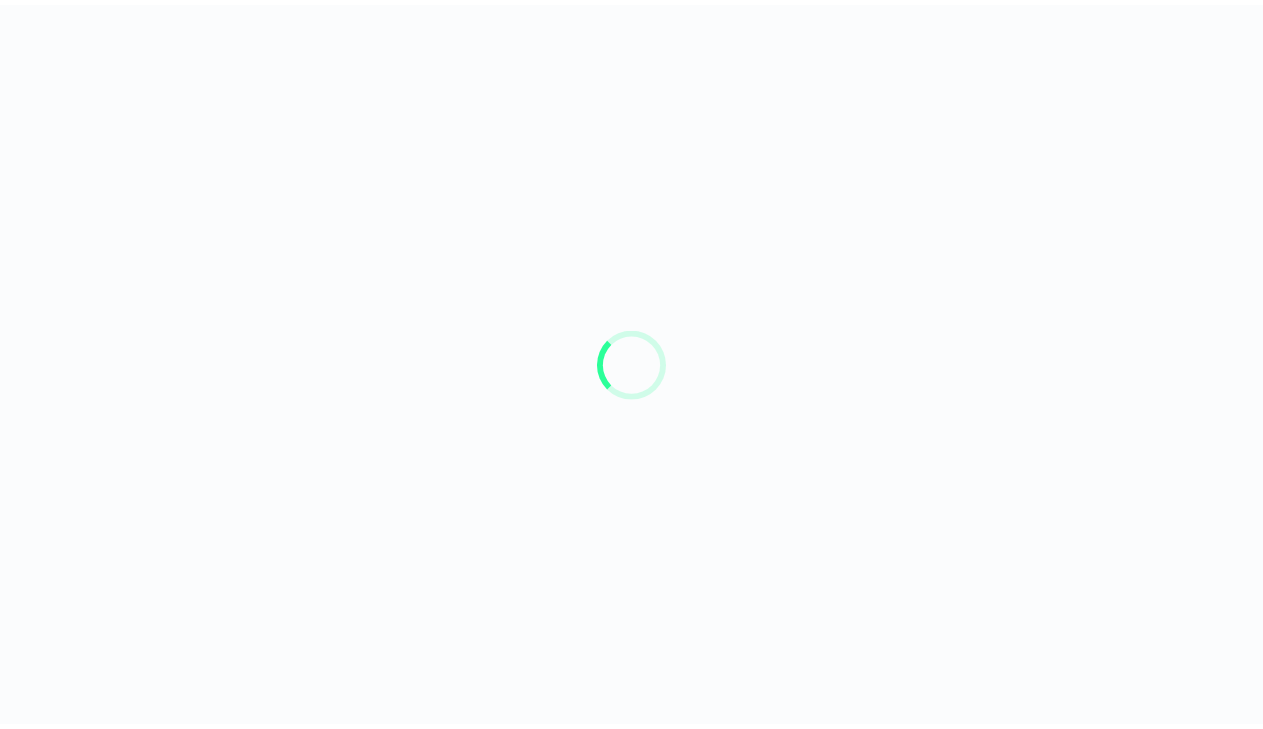 scroll, scrollTop: 0, scrollLeft: 0, axis: both 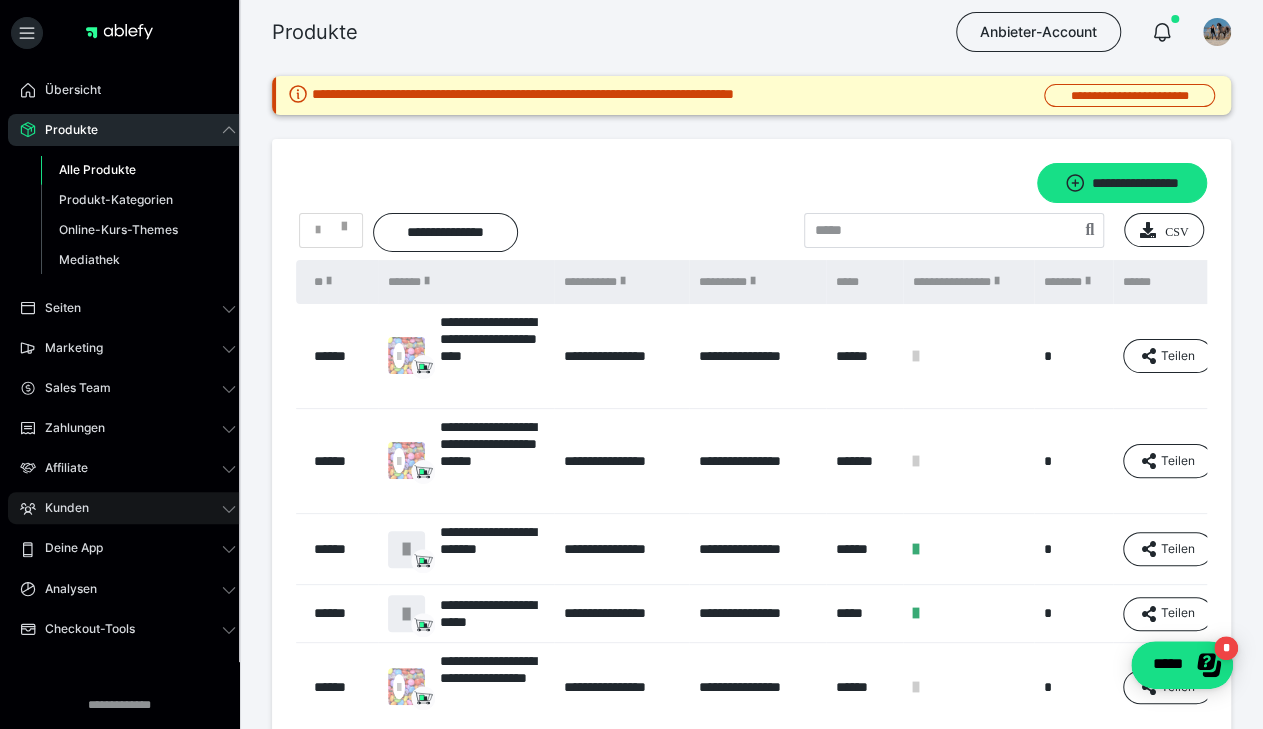 click on "Kunden" at bounding box center [60, 508] 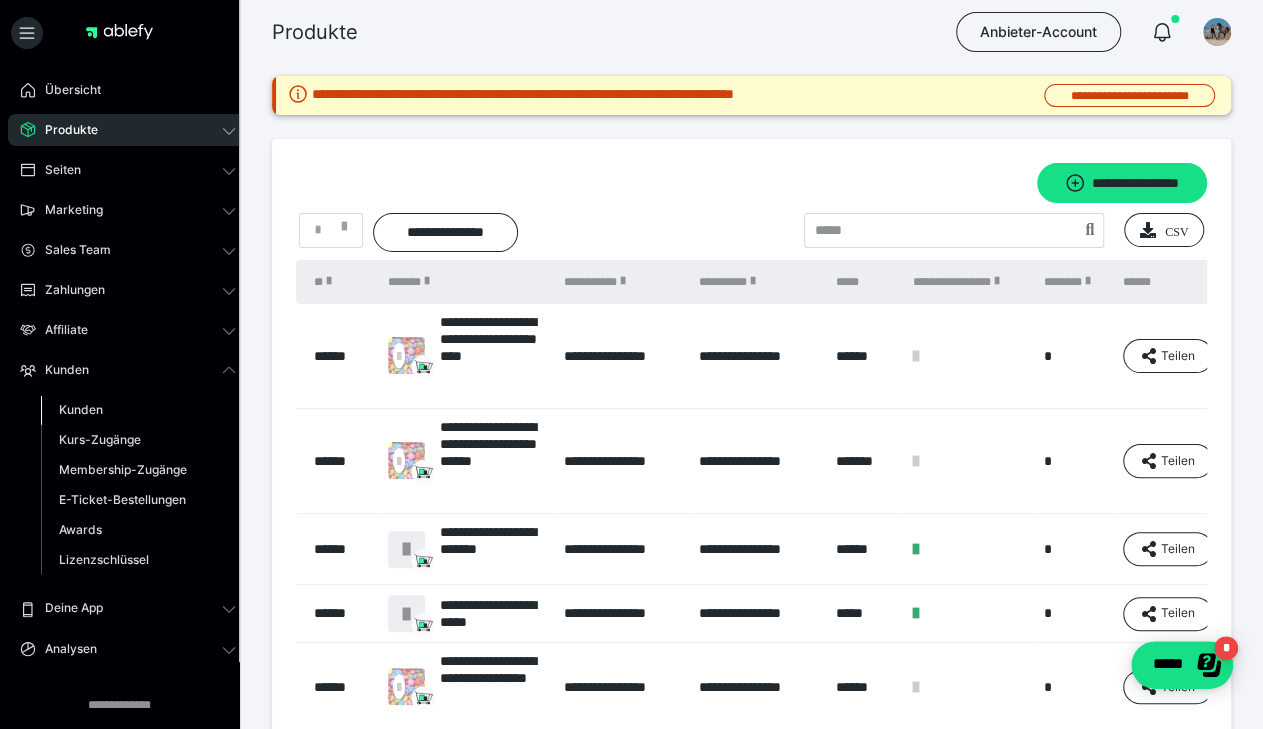 click on "Kunden" at bounding box center [81, 409] 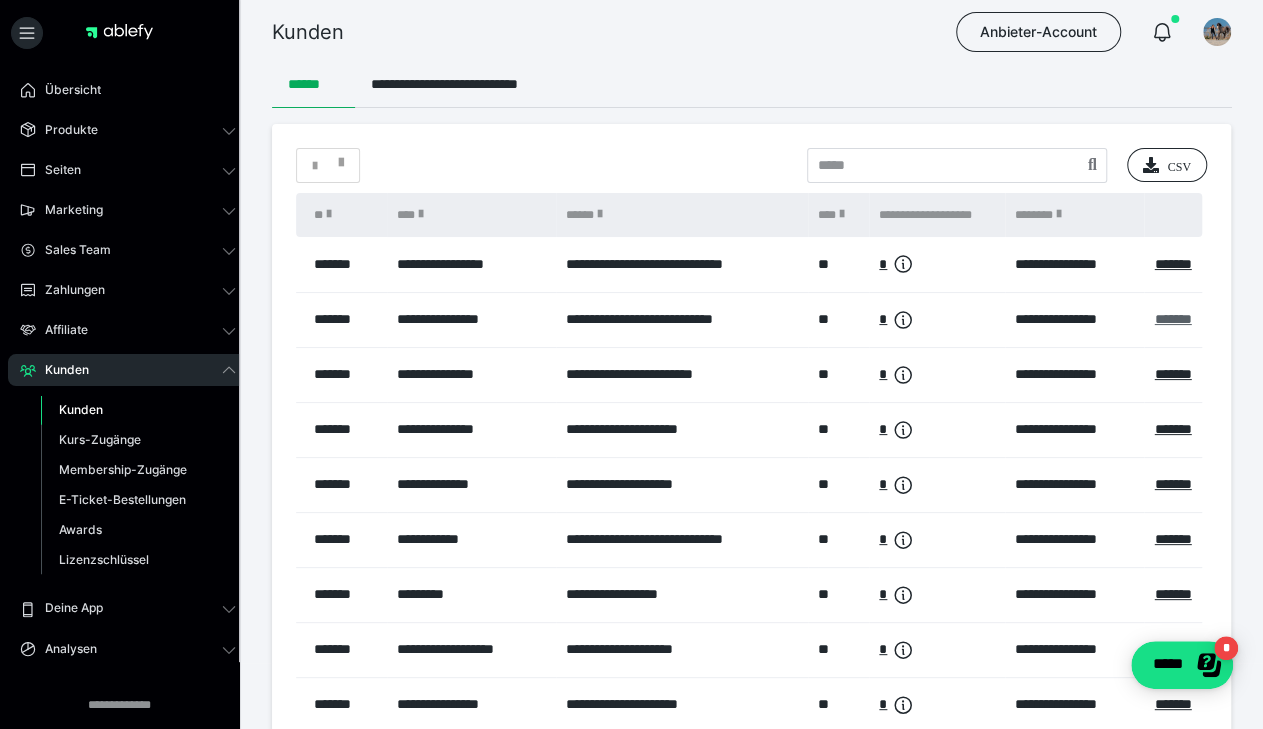 click on "*******" at bounding box center (1172, 319) 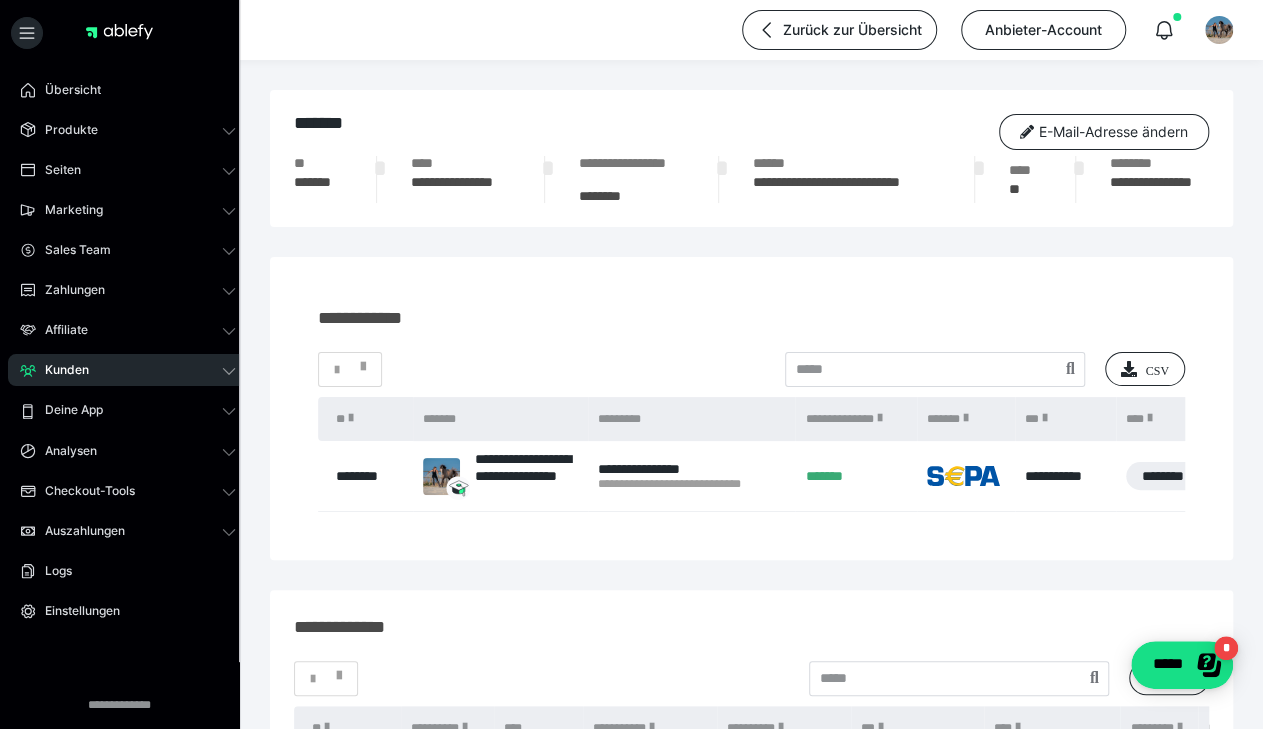 click on "Kunden" at bounding box center [128, 370] 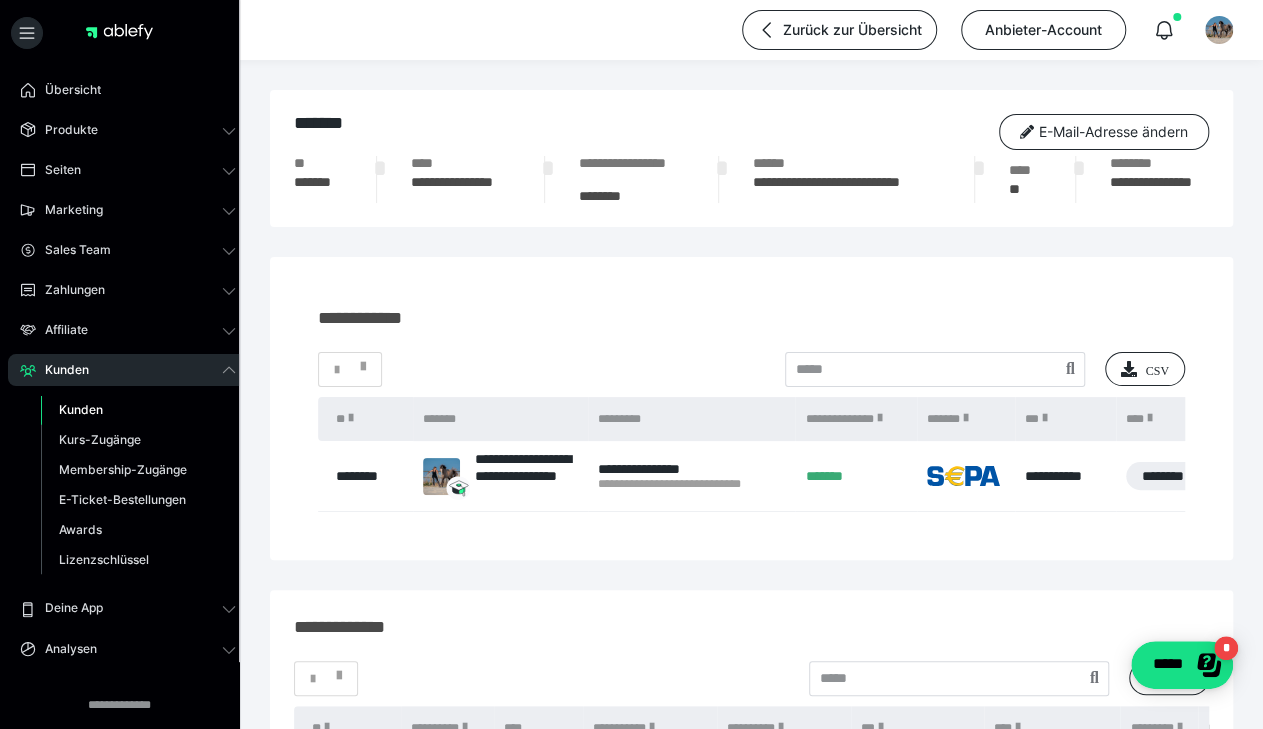 click on "Kunden" at bounding box center [81, 409] 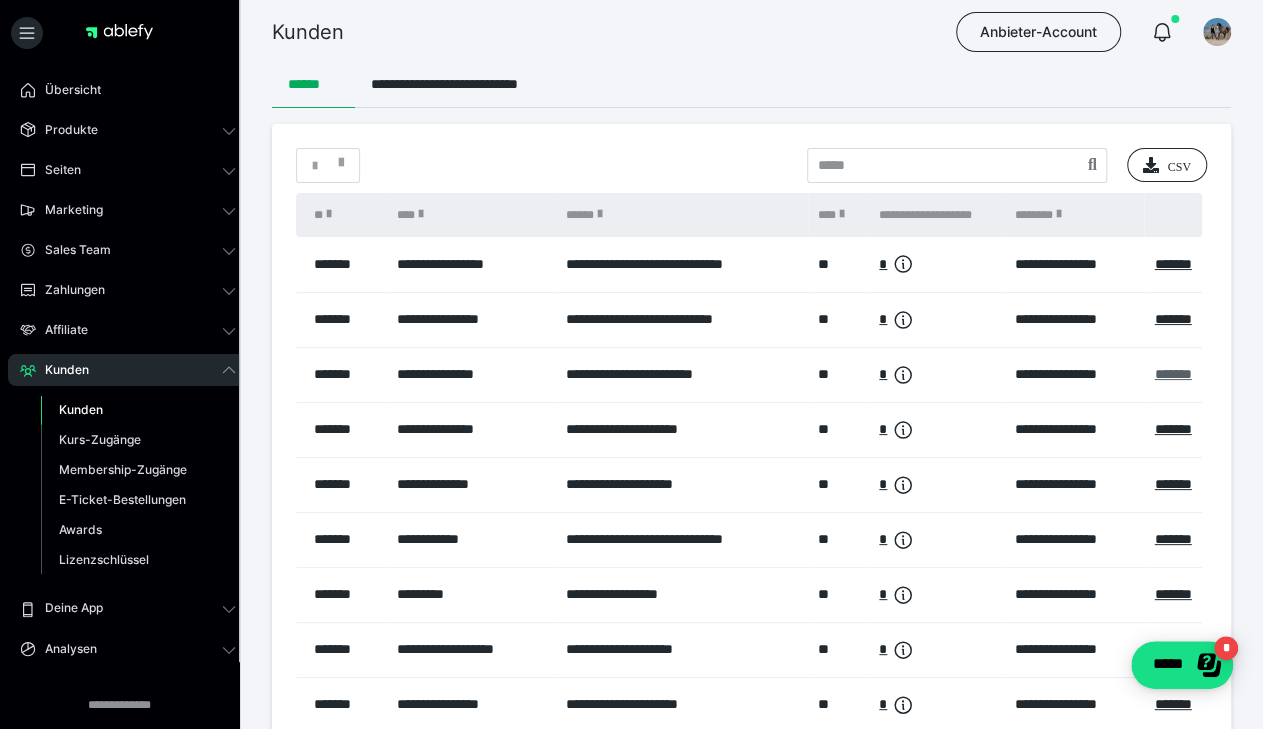 click on "*******" at bounding box center (1172, 374) 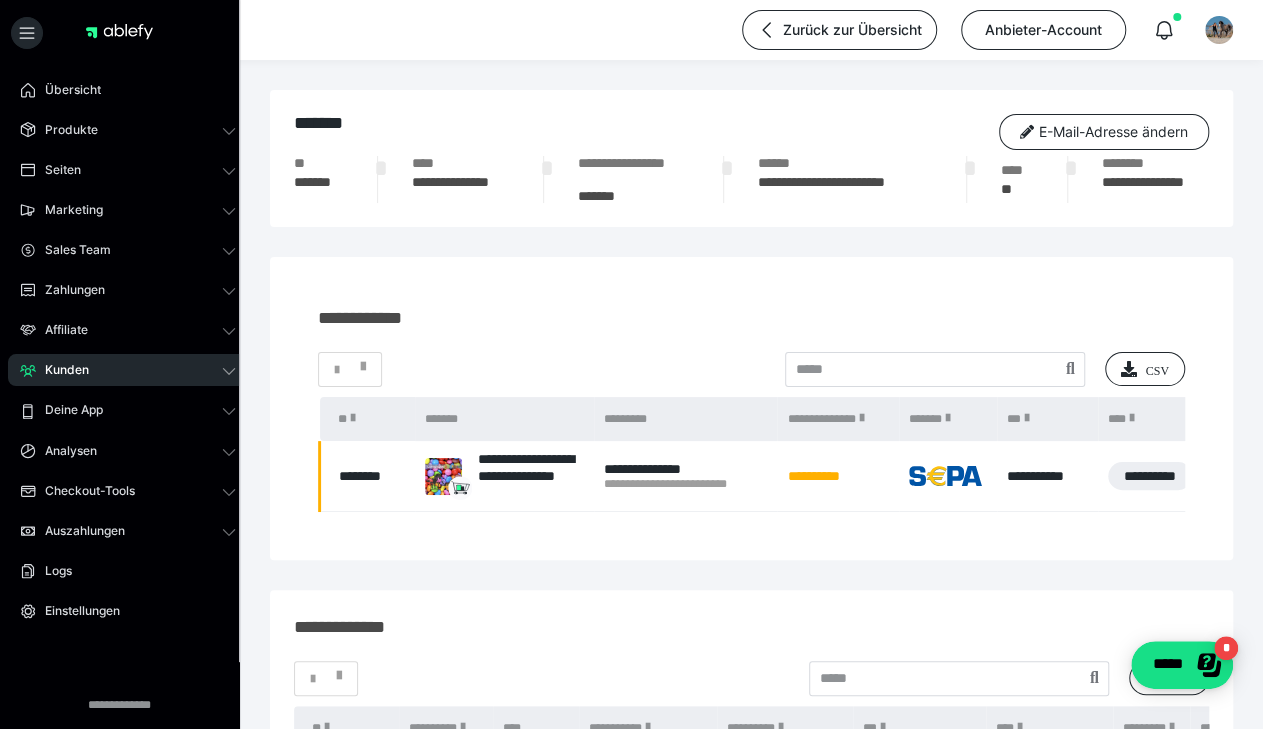 click on "Kunden" at bounding box center (128, 370) 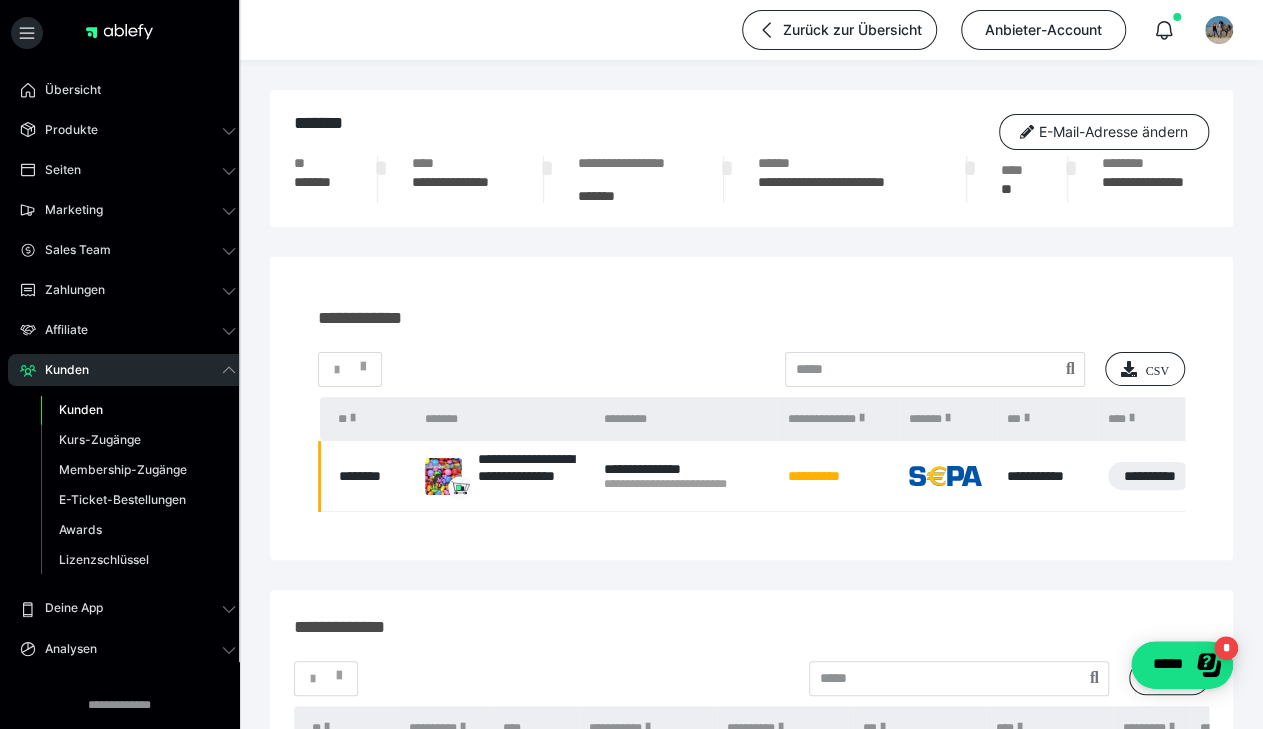 click on "Kunden" at bounding box center (81, 409) 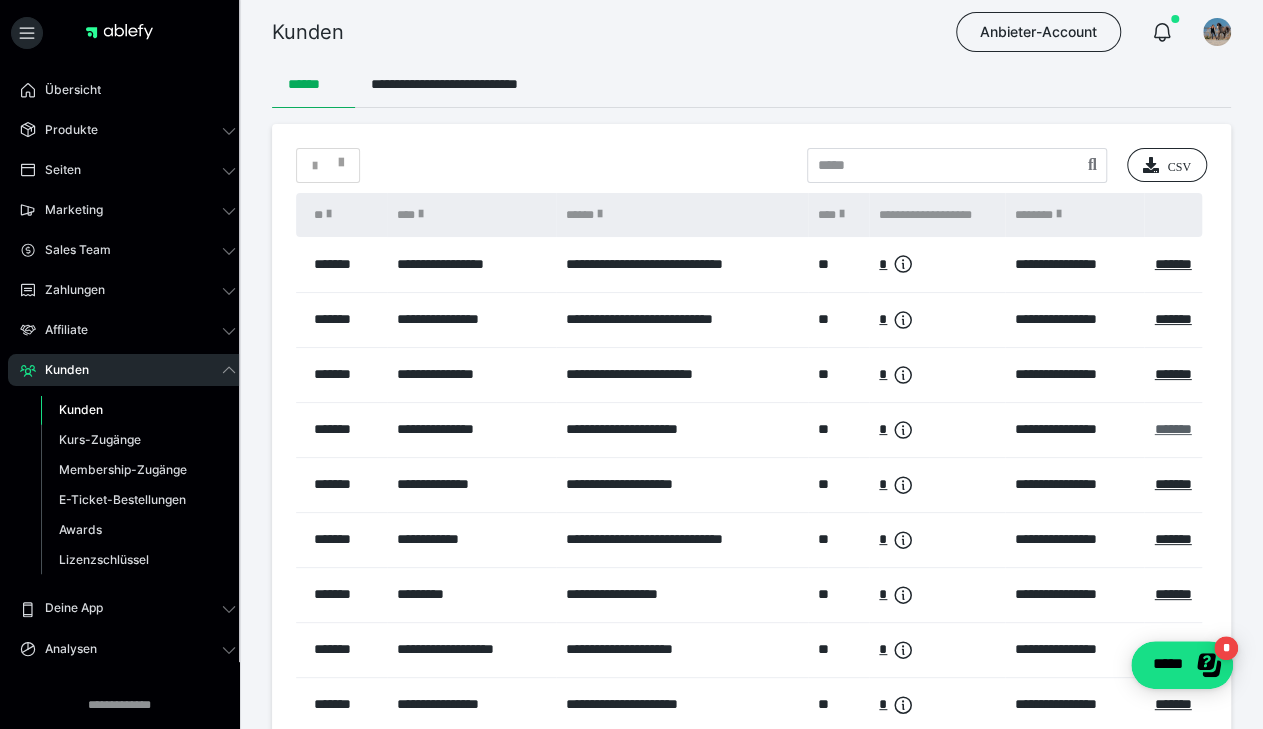 click on "*******" at bounding box center (1172, 429) 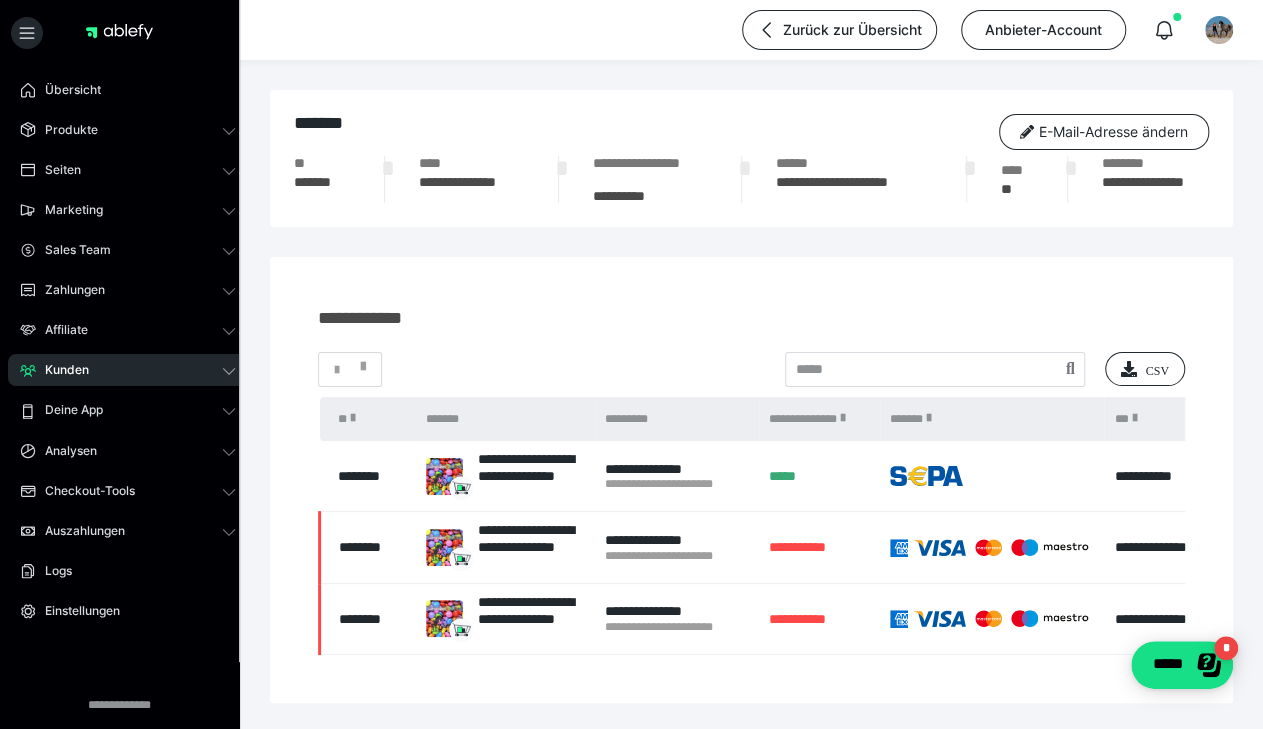 click on "Kunden" at bounding box center (60, 370) 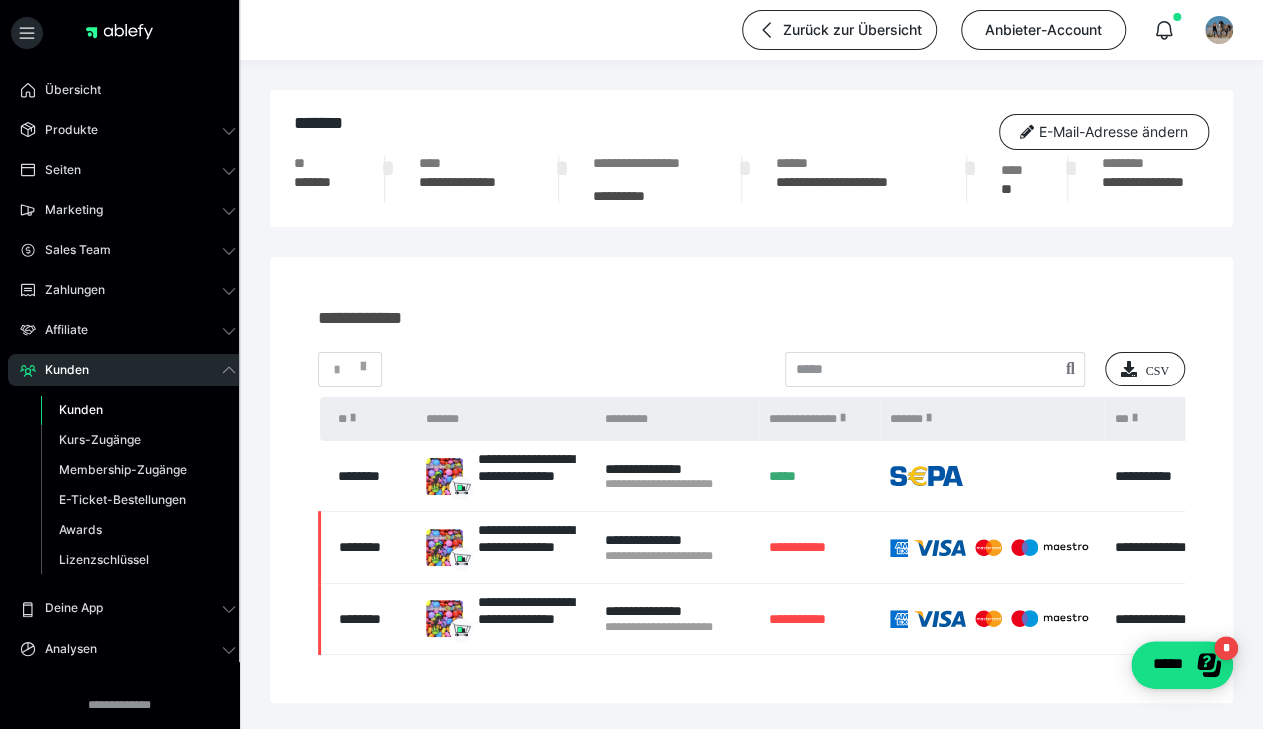 click on "Kunden" at bounding box center [81, 409] 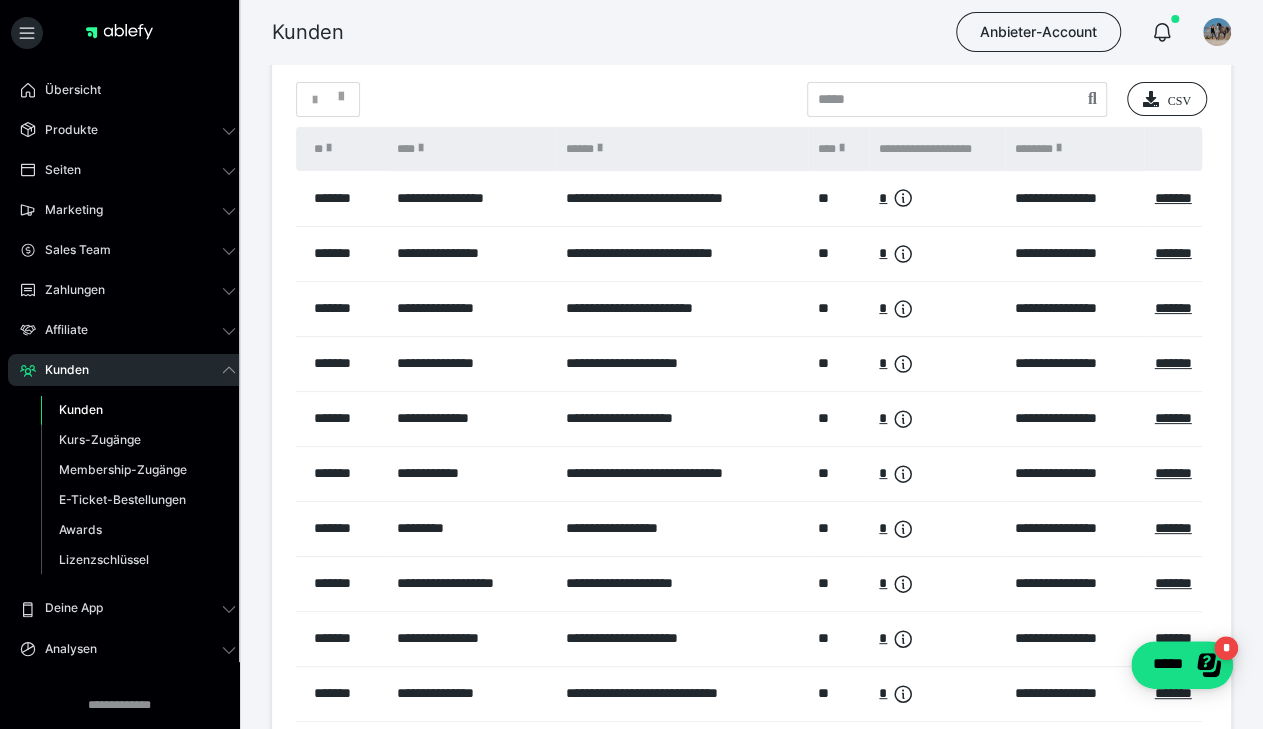 scroll, scrollTop: 0, scrollLeft: 0, axis: both 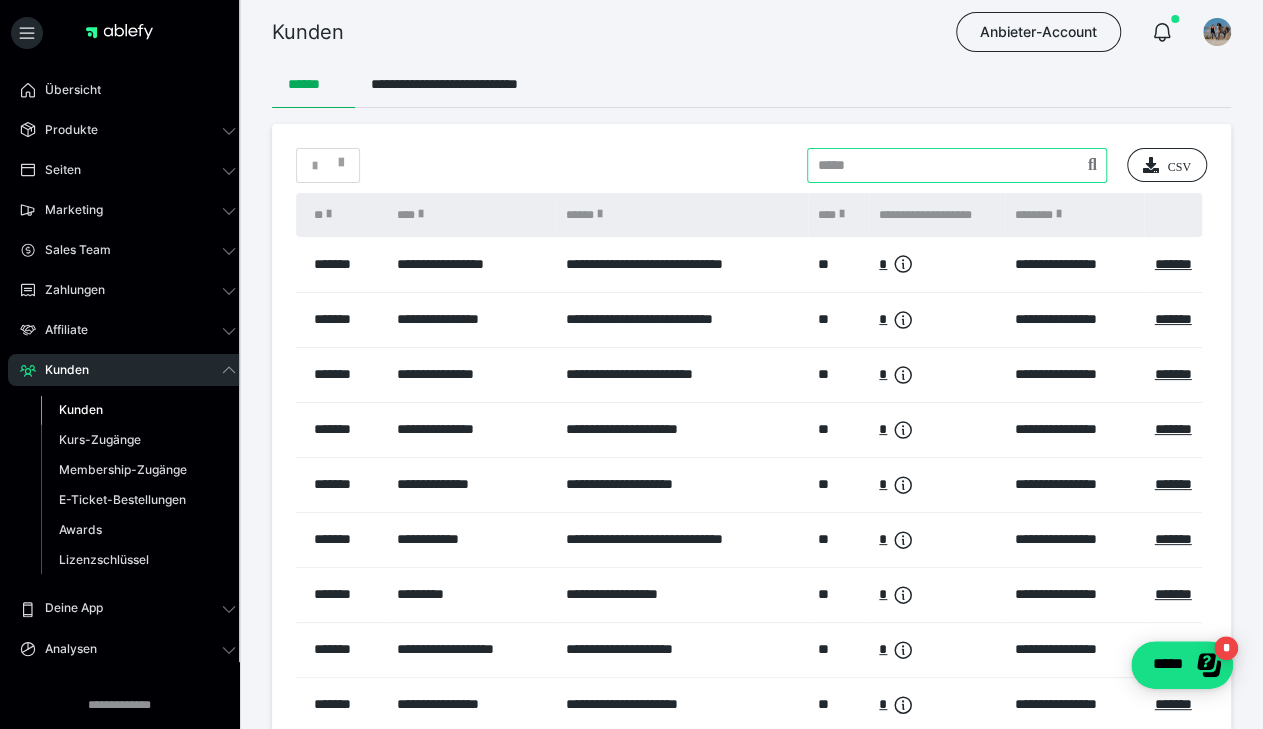 click at bounding box center [957, 165] 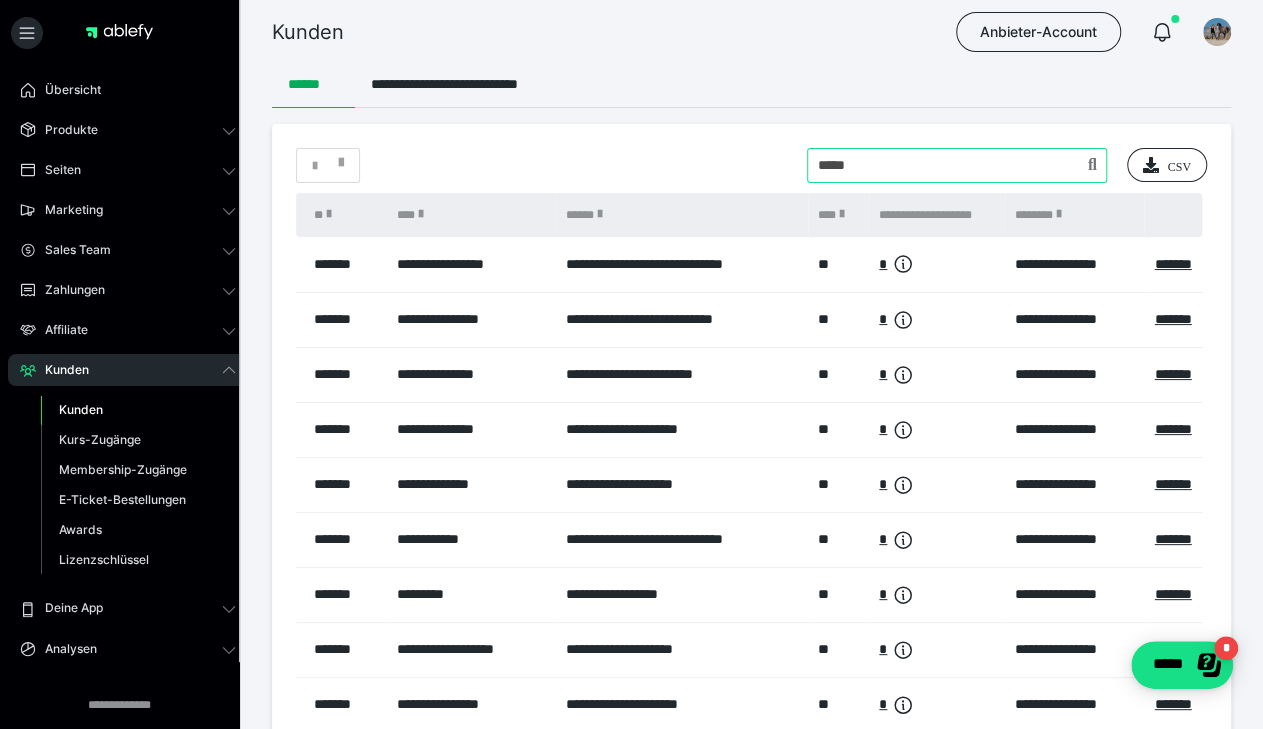 type on "*****" 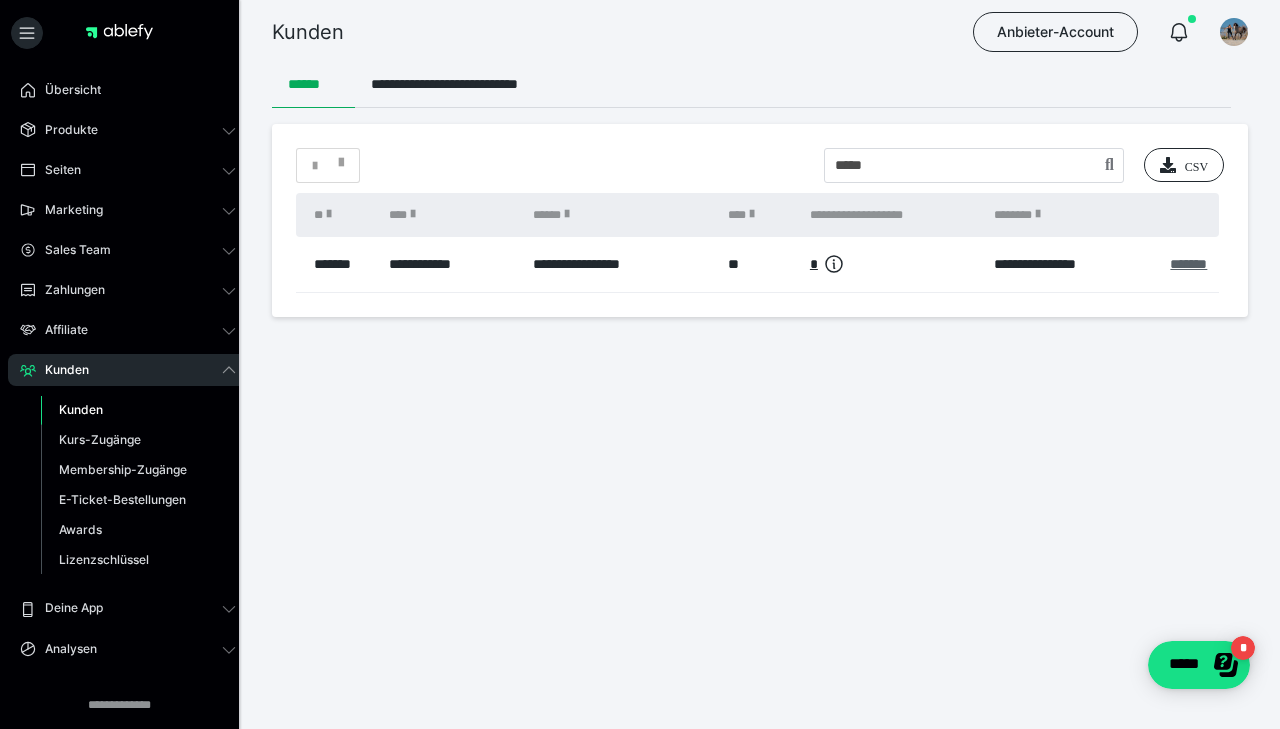 click on "*******" at bounding box center [1188, 264] 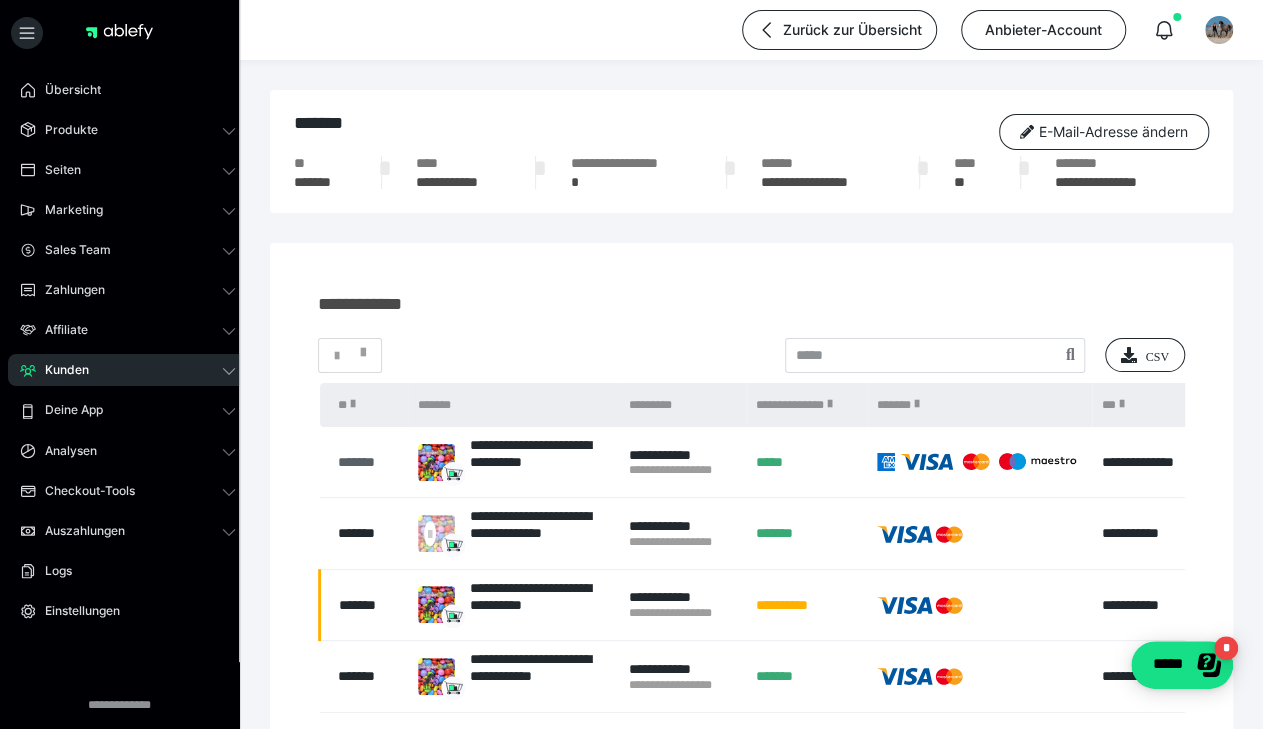 click on "*******" at bounding box center [368, 462] 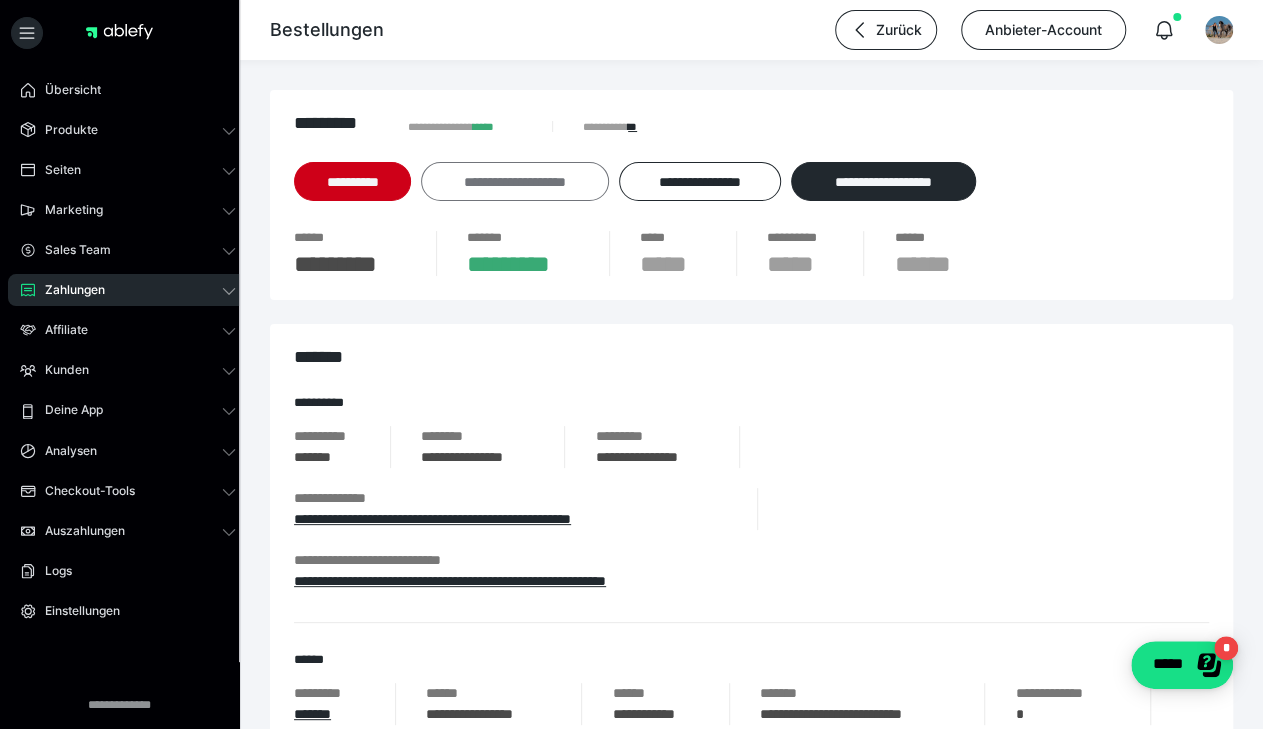 click on "**********" at bounding box center [515, 181] 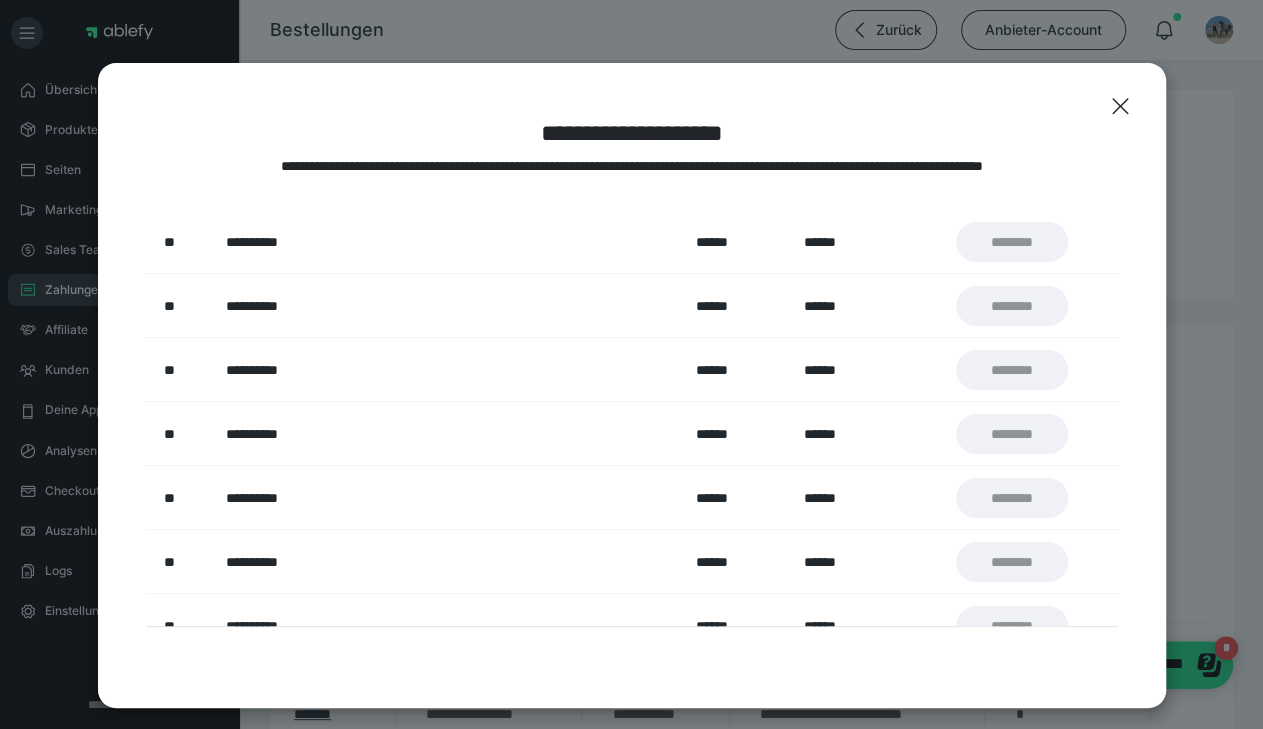 scroll, scrollTop: 2208, scrollLeft: 0, axis: vertical 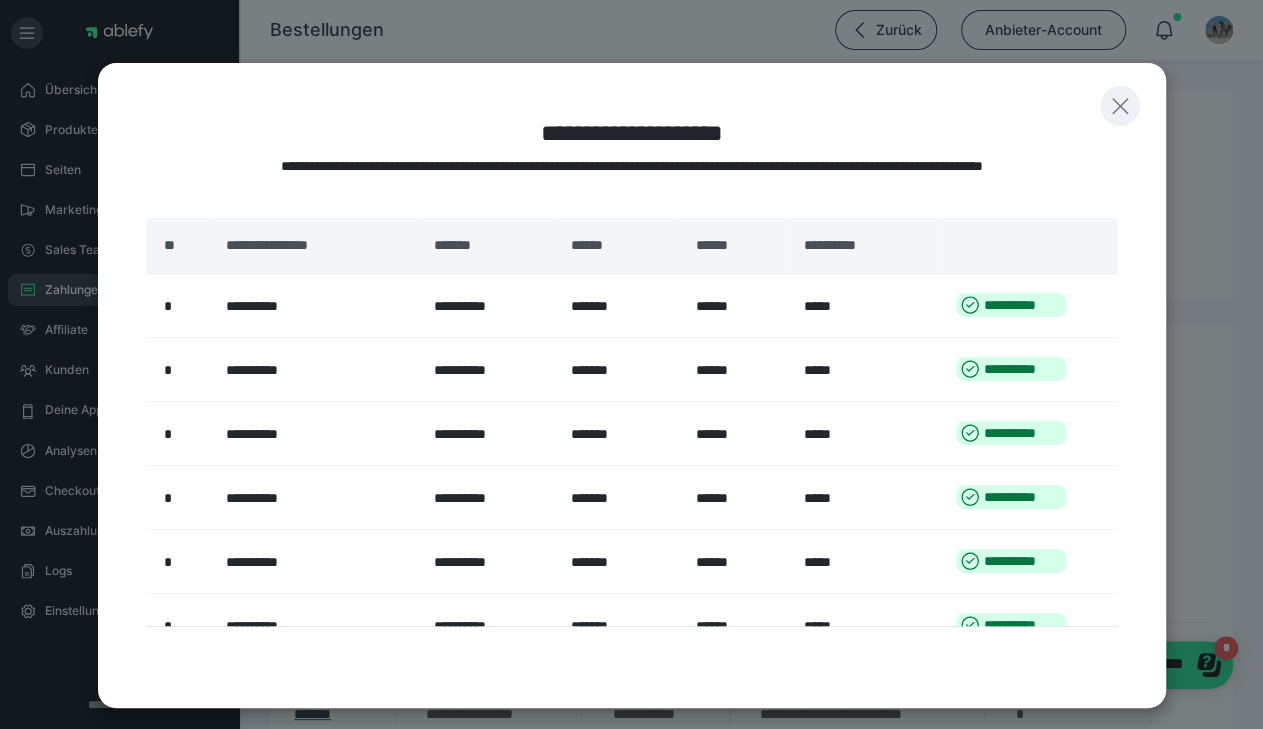 click 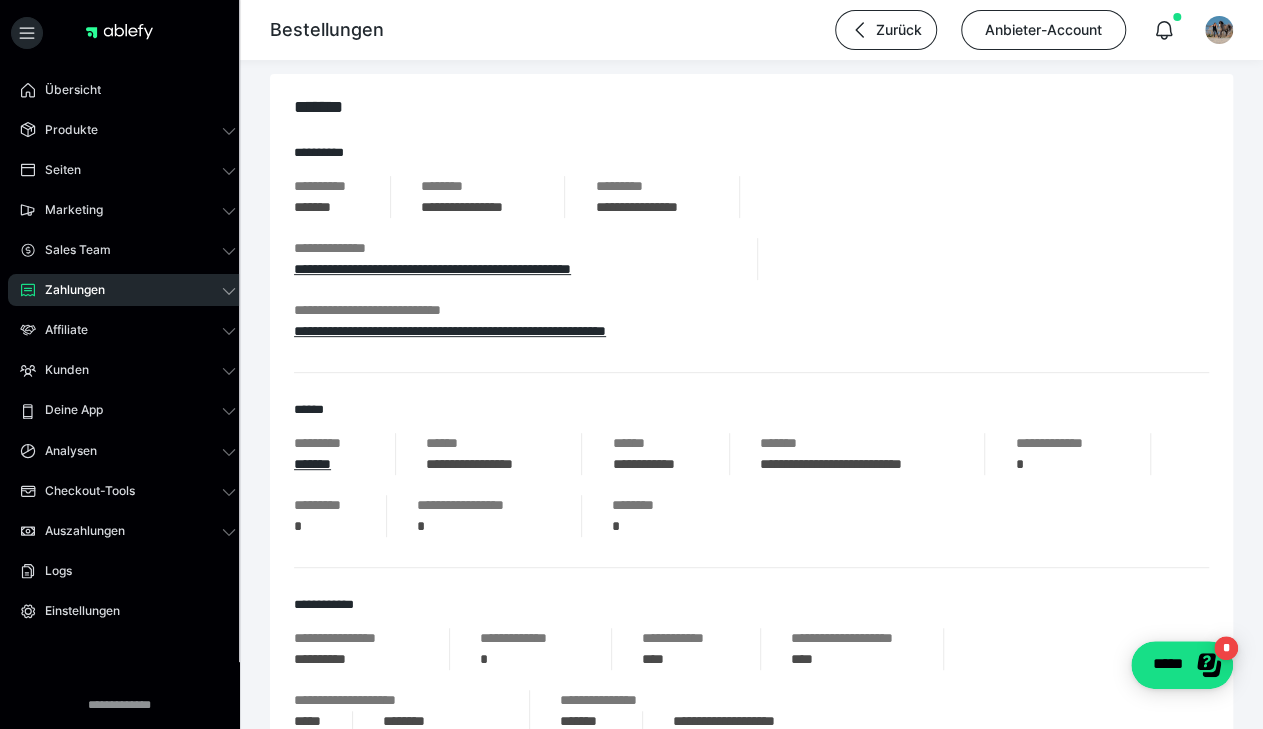 scroll, scrollTop: 252, scrollLeft: 0, axis: vertical 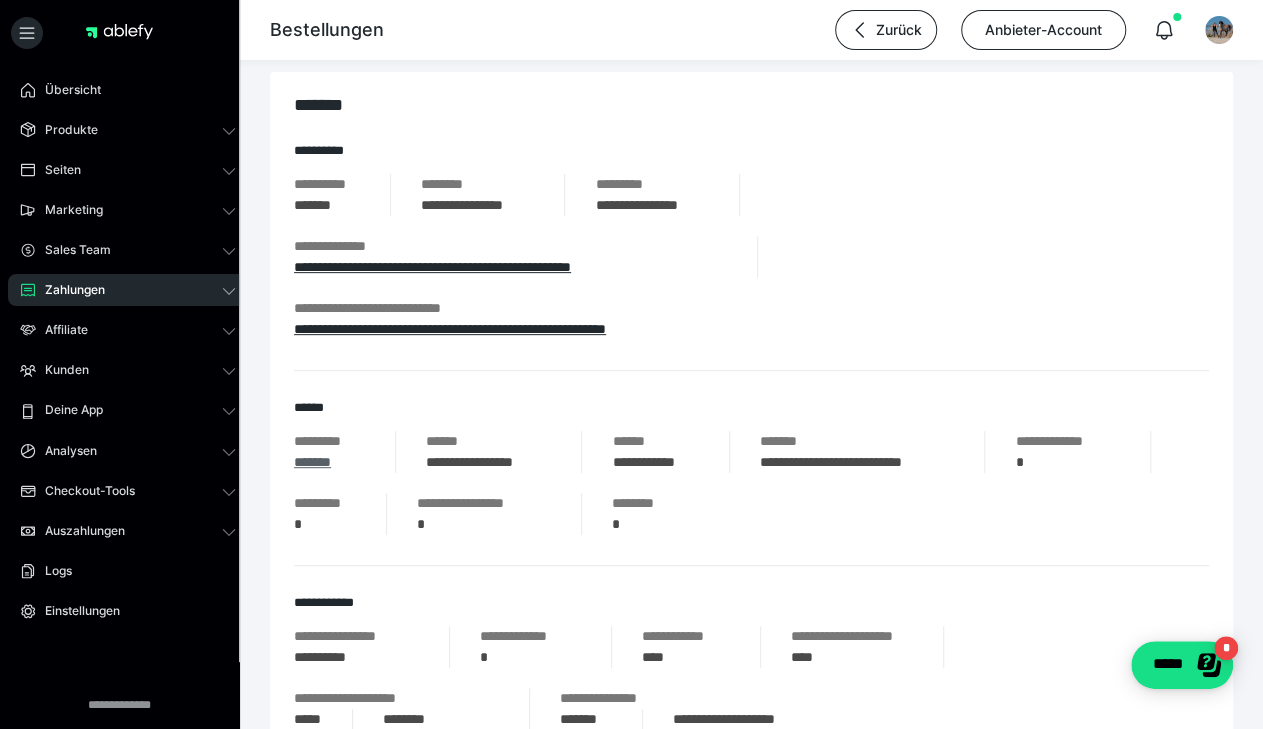 click on "*******" at bounding box center (312, 462) 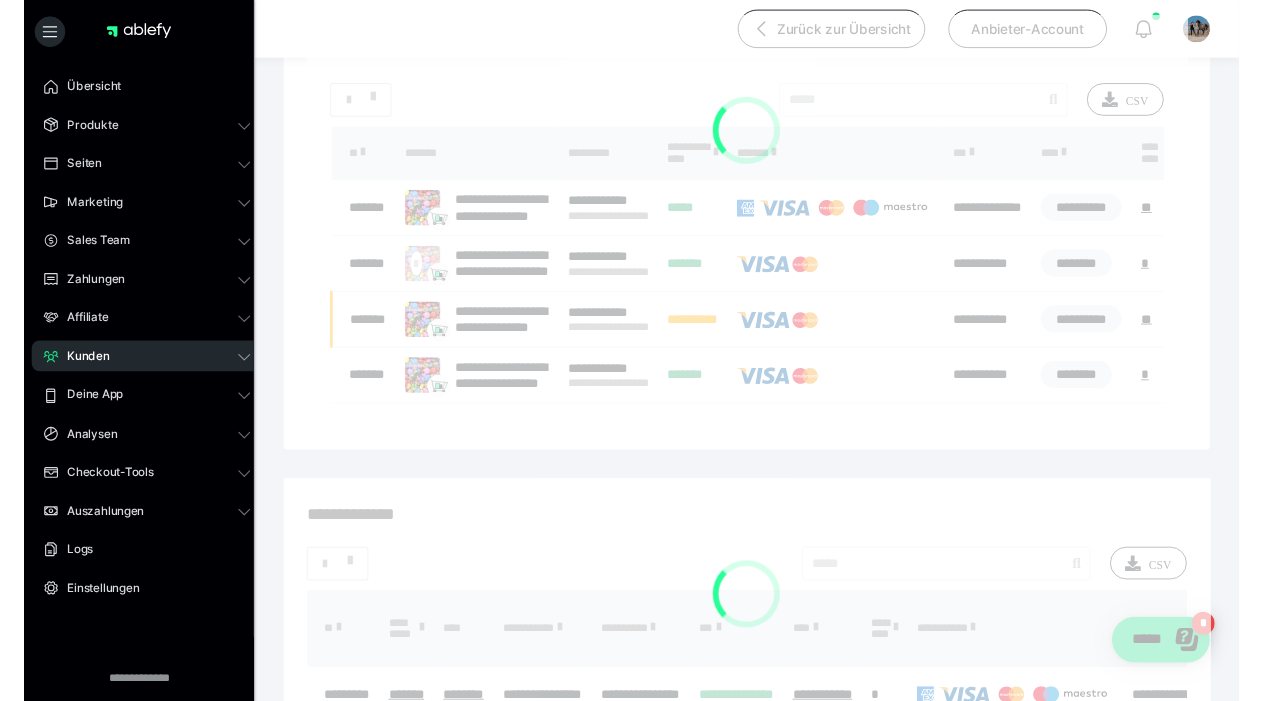 scroll, scrollTop: 0, scrollLeft: 0, axis: both 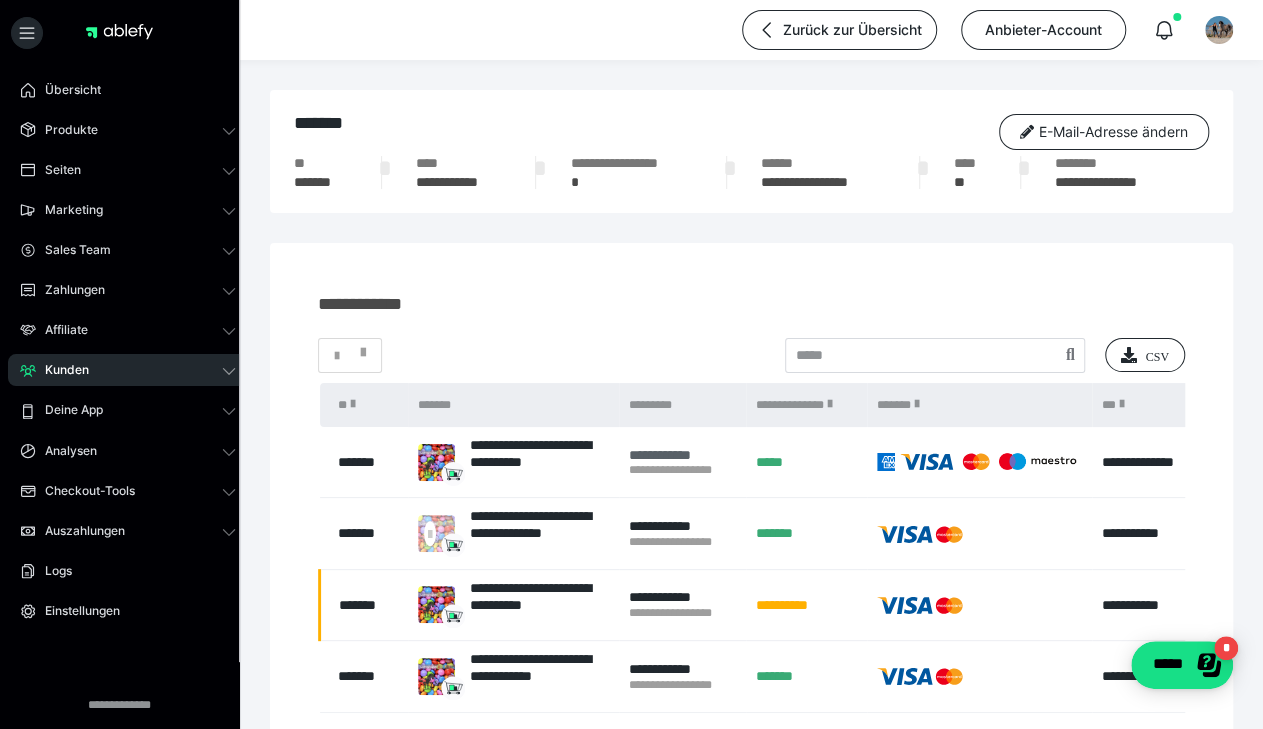 click on "**********" at bounding box center (682, 455) 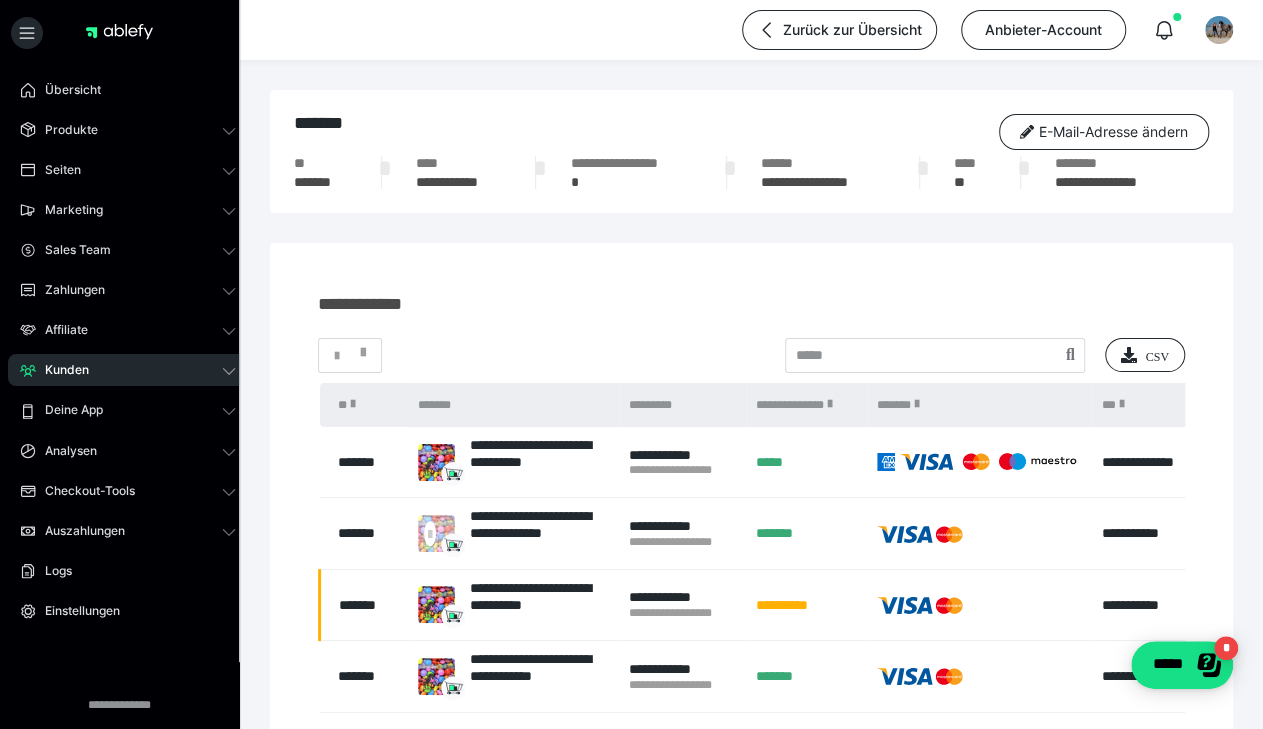 click on "*****" at bounding box center (806, 462) 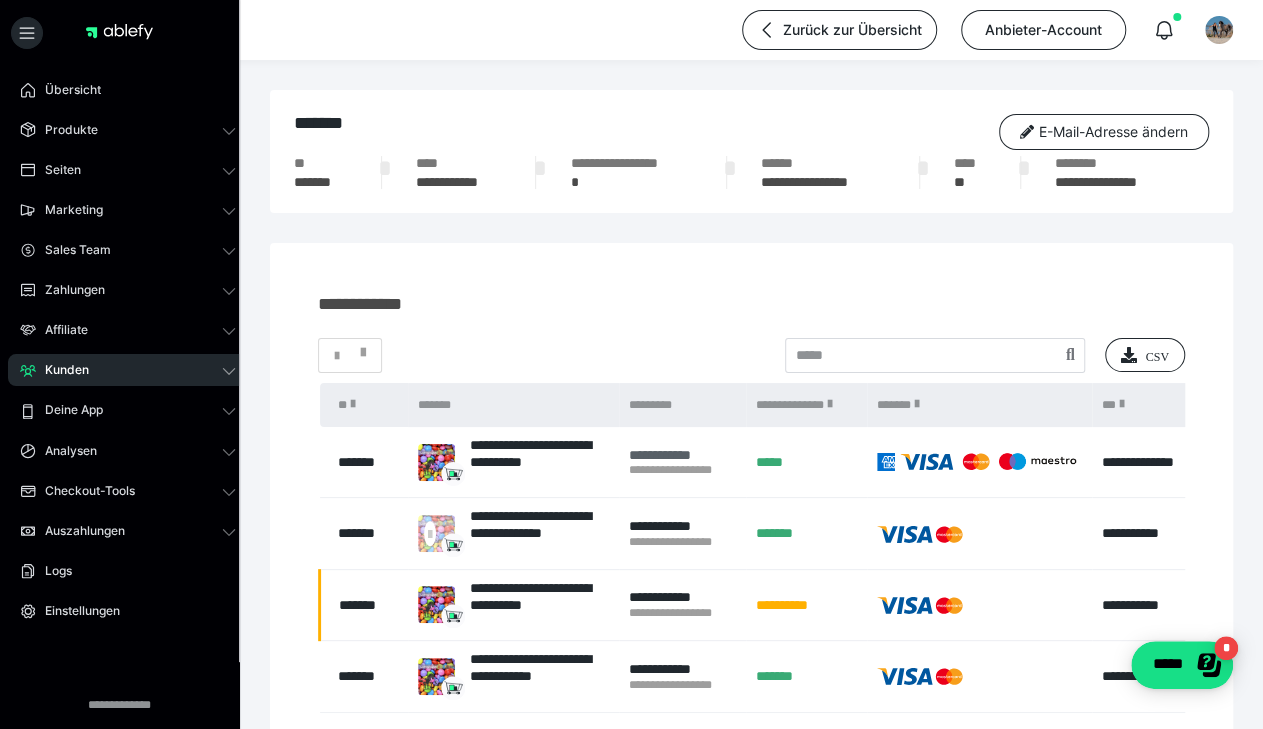 click on "**********" at bounding box center [682, 455] 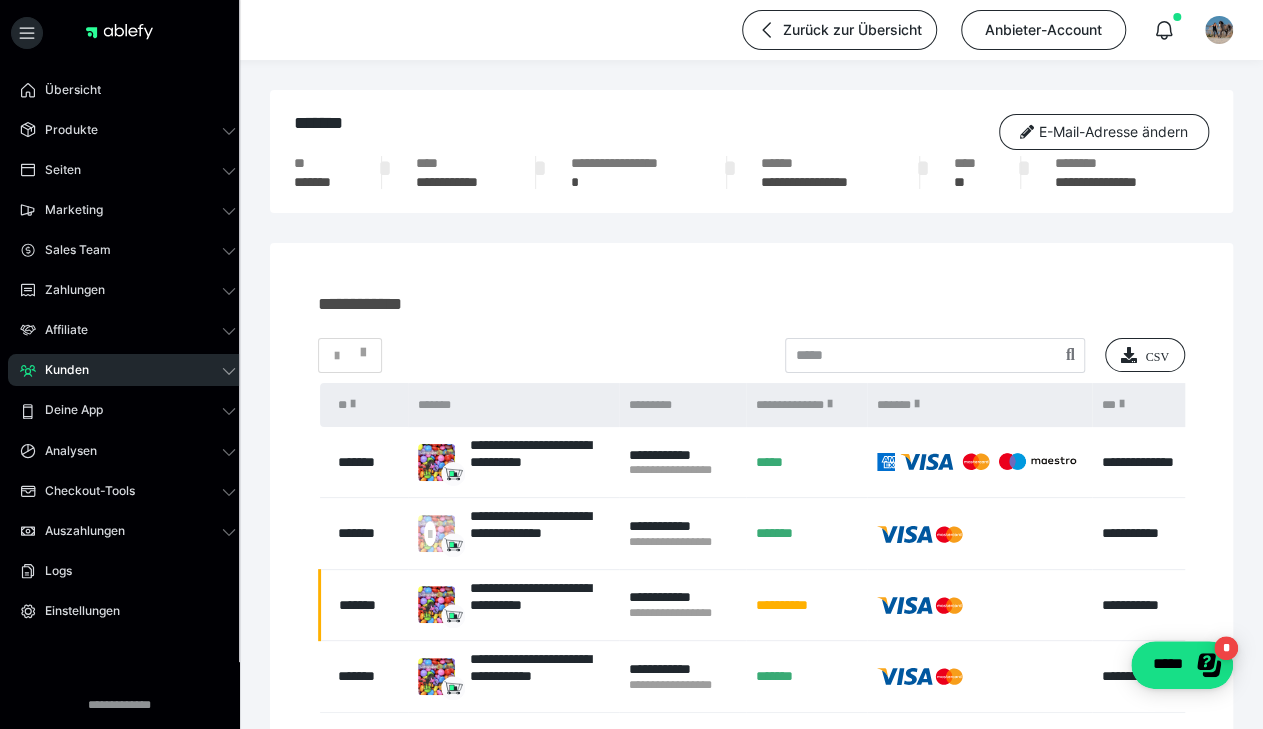 click on "*******" at bounding box center (979, 405) 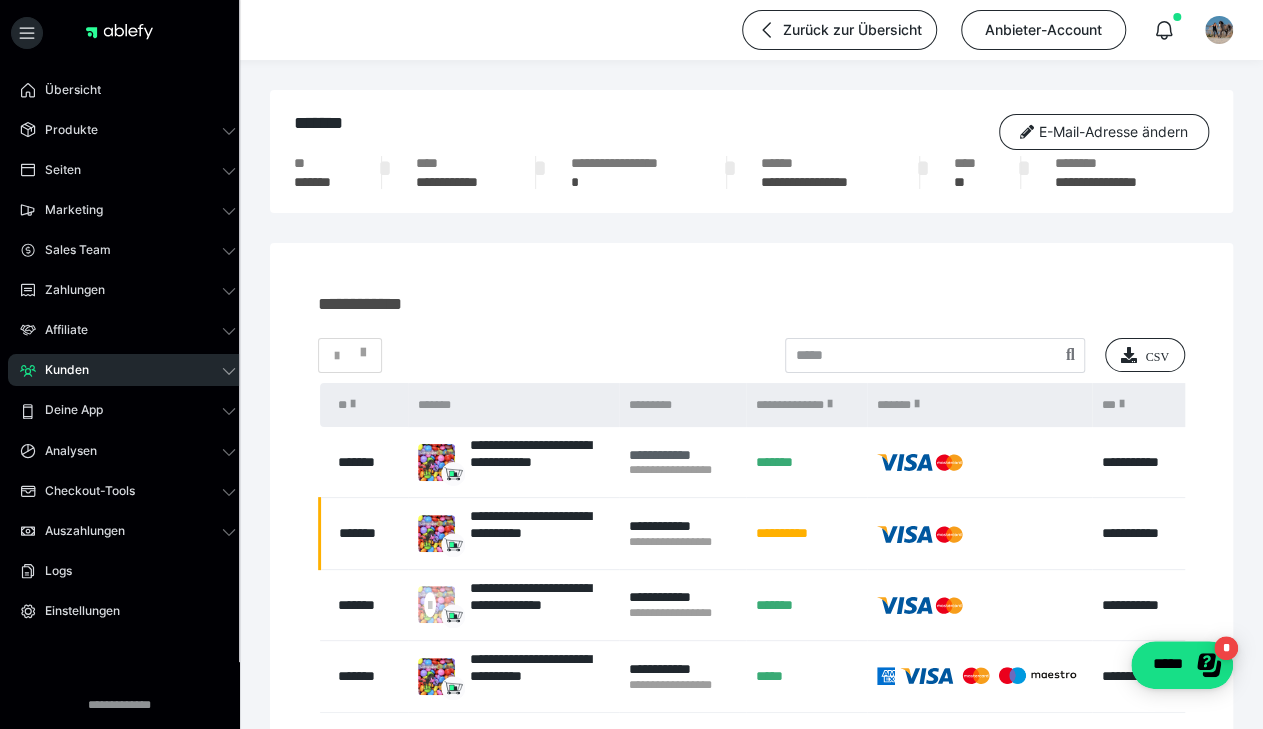 click on "**********" at bounding box center (682, 455) 